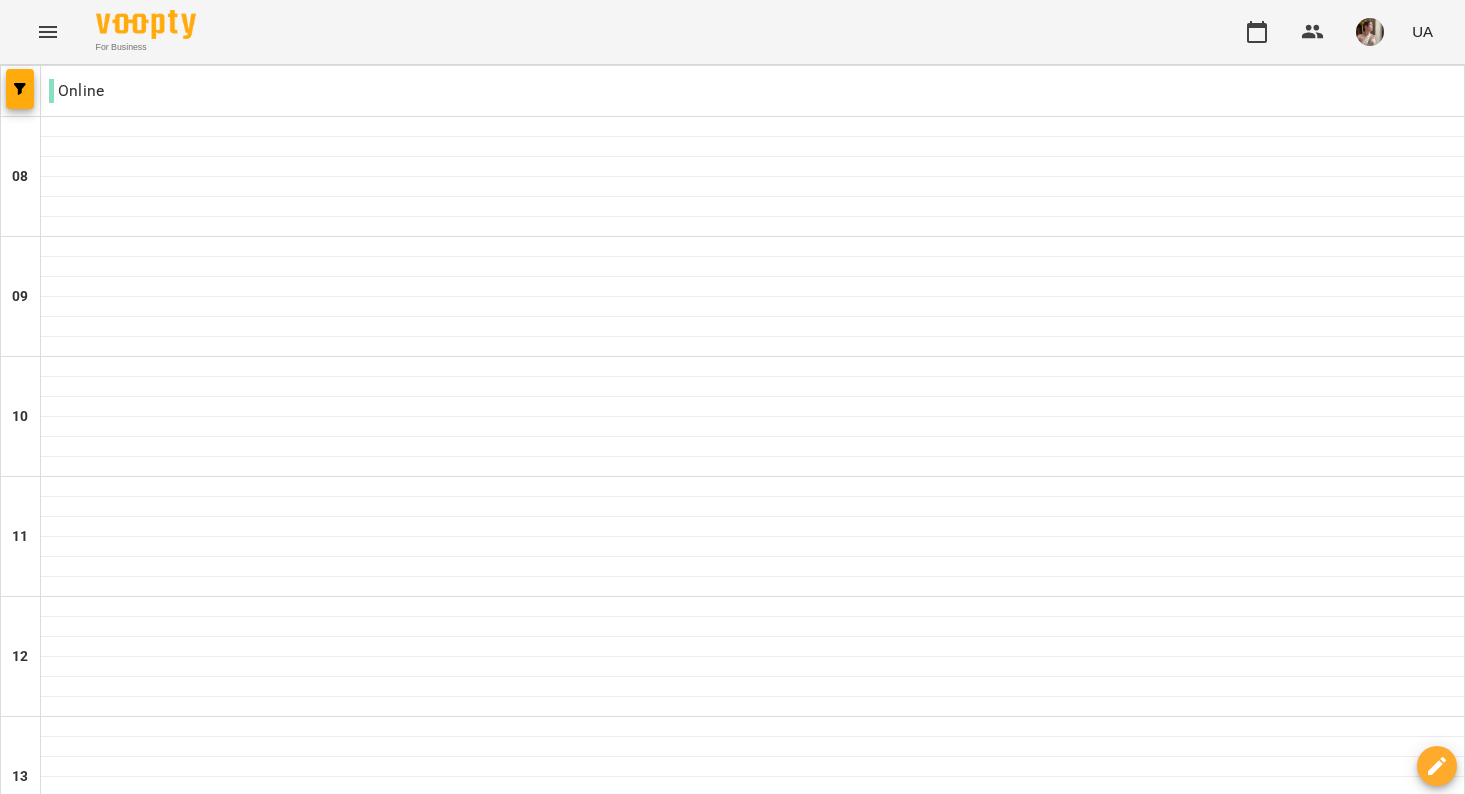 scroll, scrollTop: 0, scrollLeft: 0, axis: both 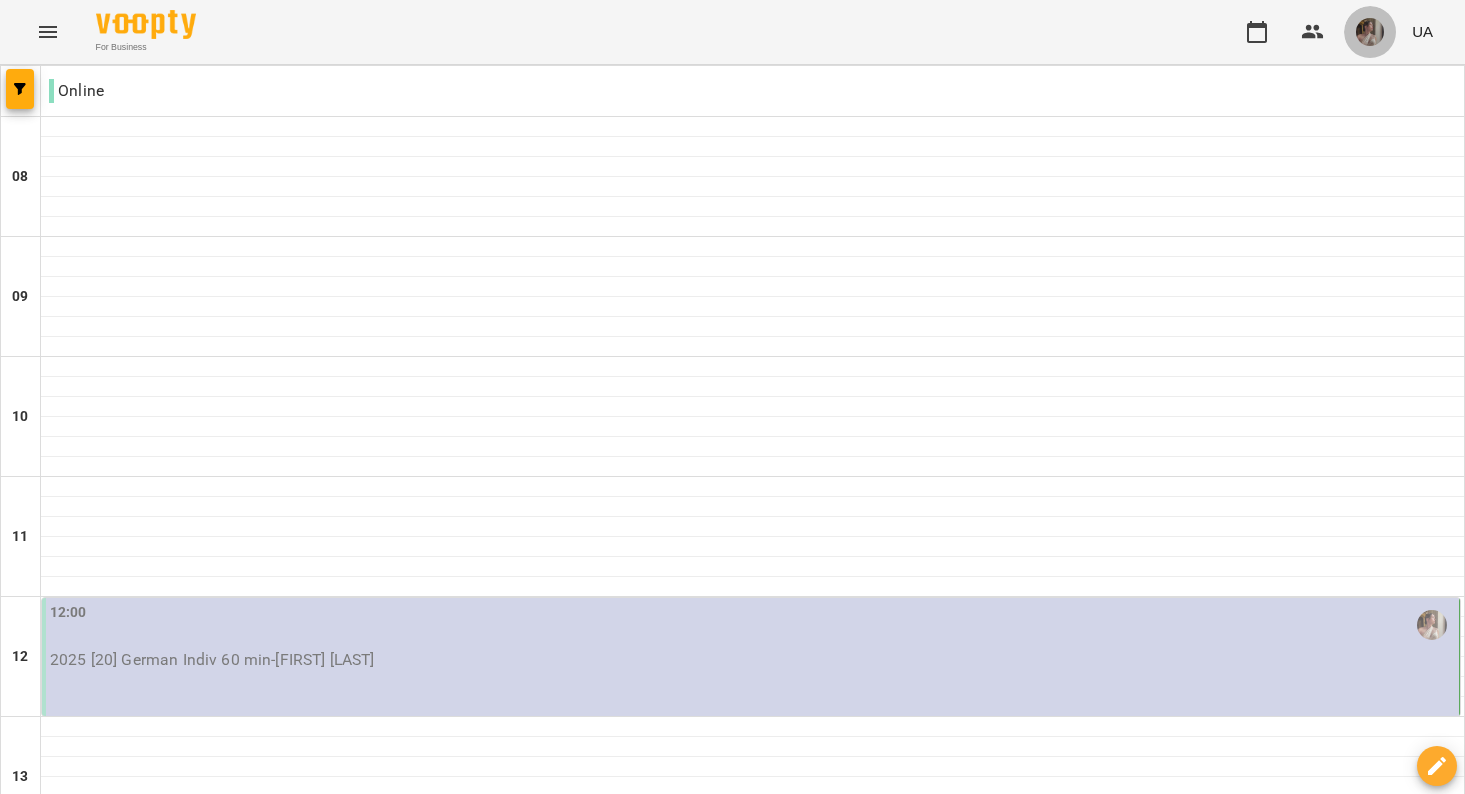 click at bounding box center (1370, 32) 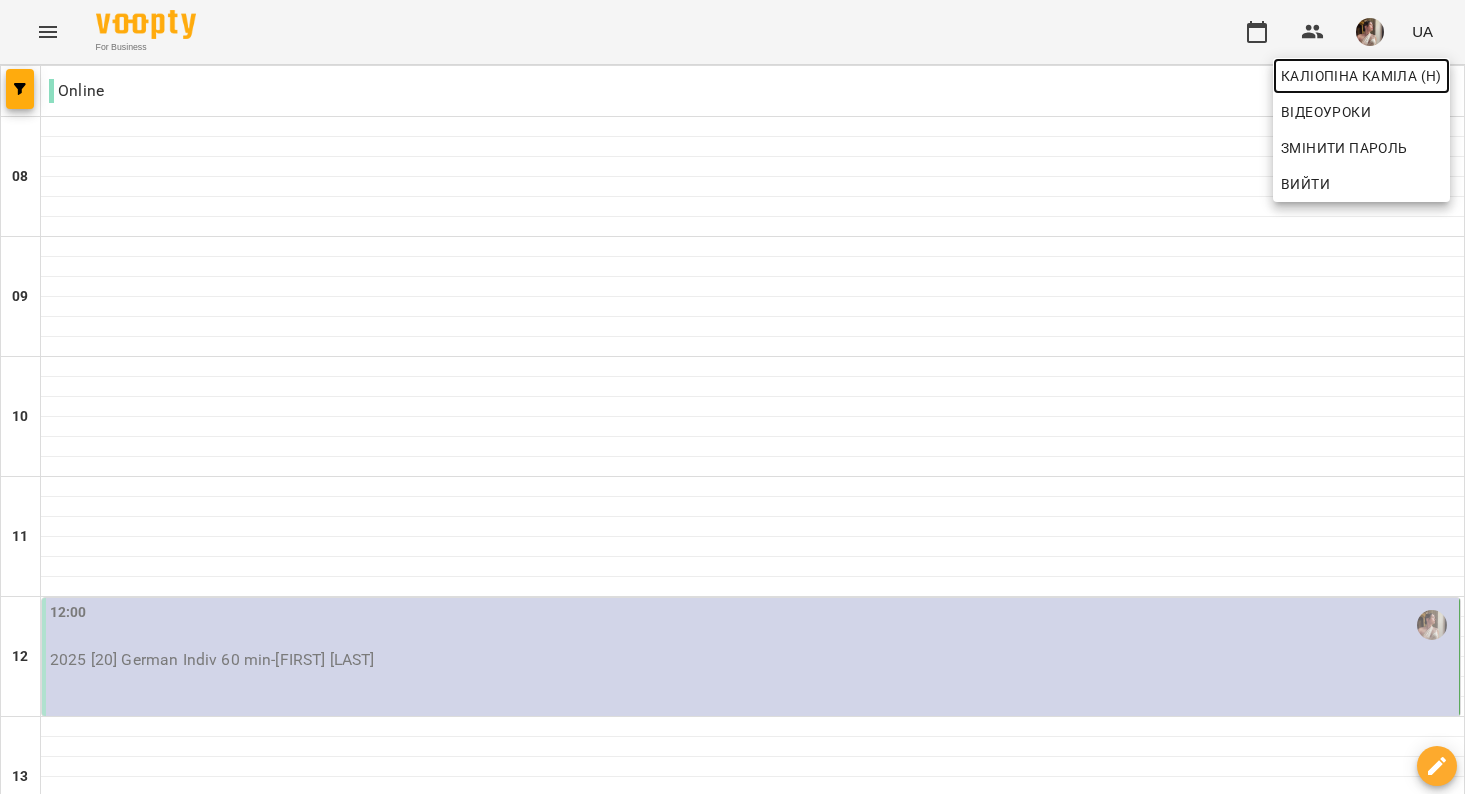 click on "Каліопіна Каміла (н)" at bounding box center (1361, 76) 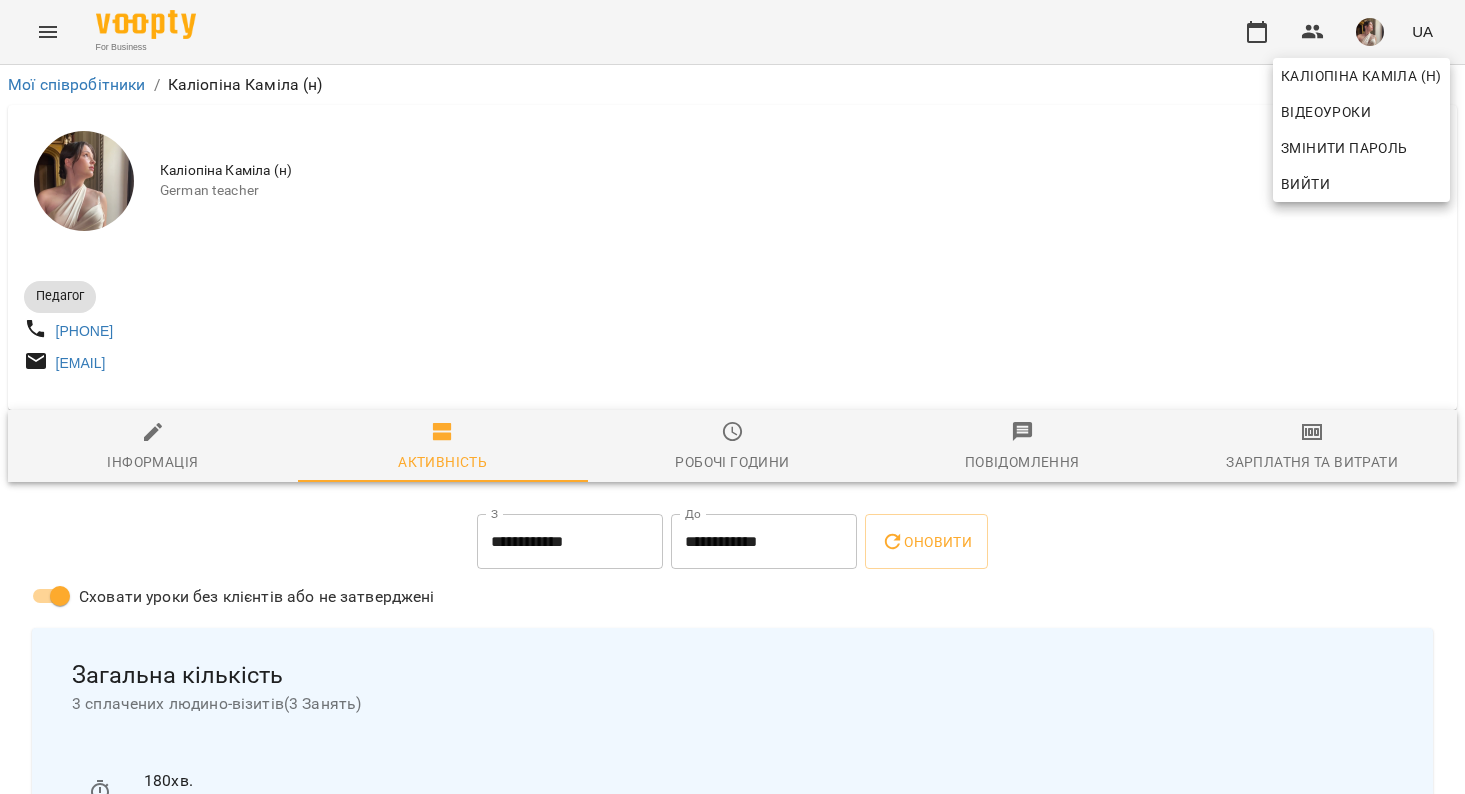 click at bounding box center [732, 397] 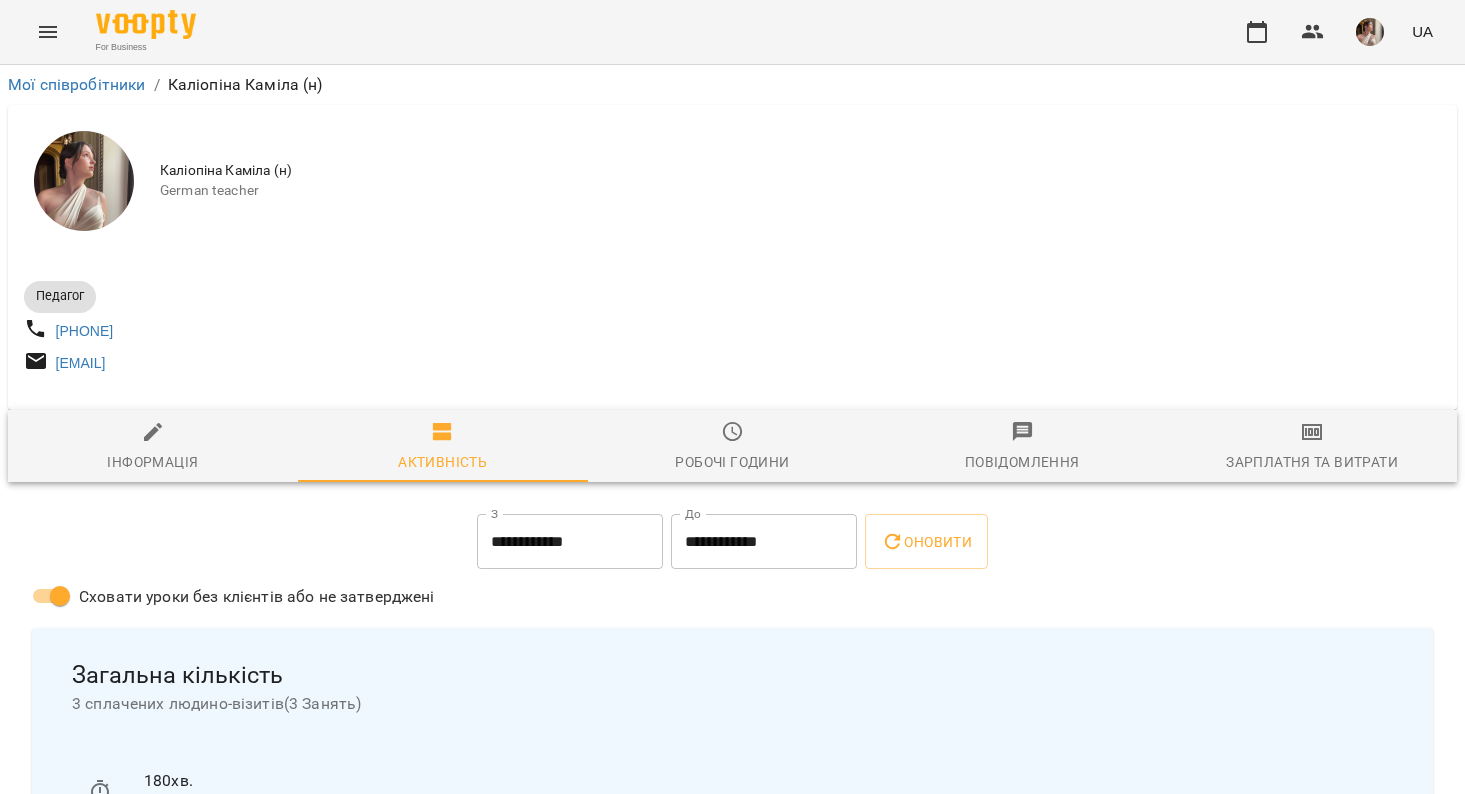 click on "Робочі години" at bounding box center (733, 447) 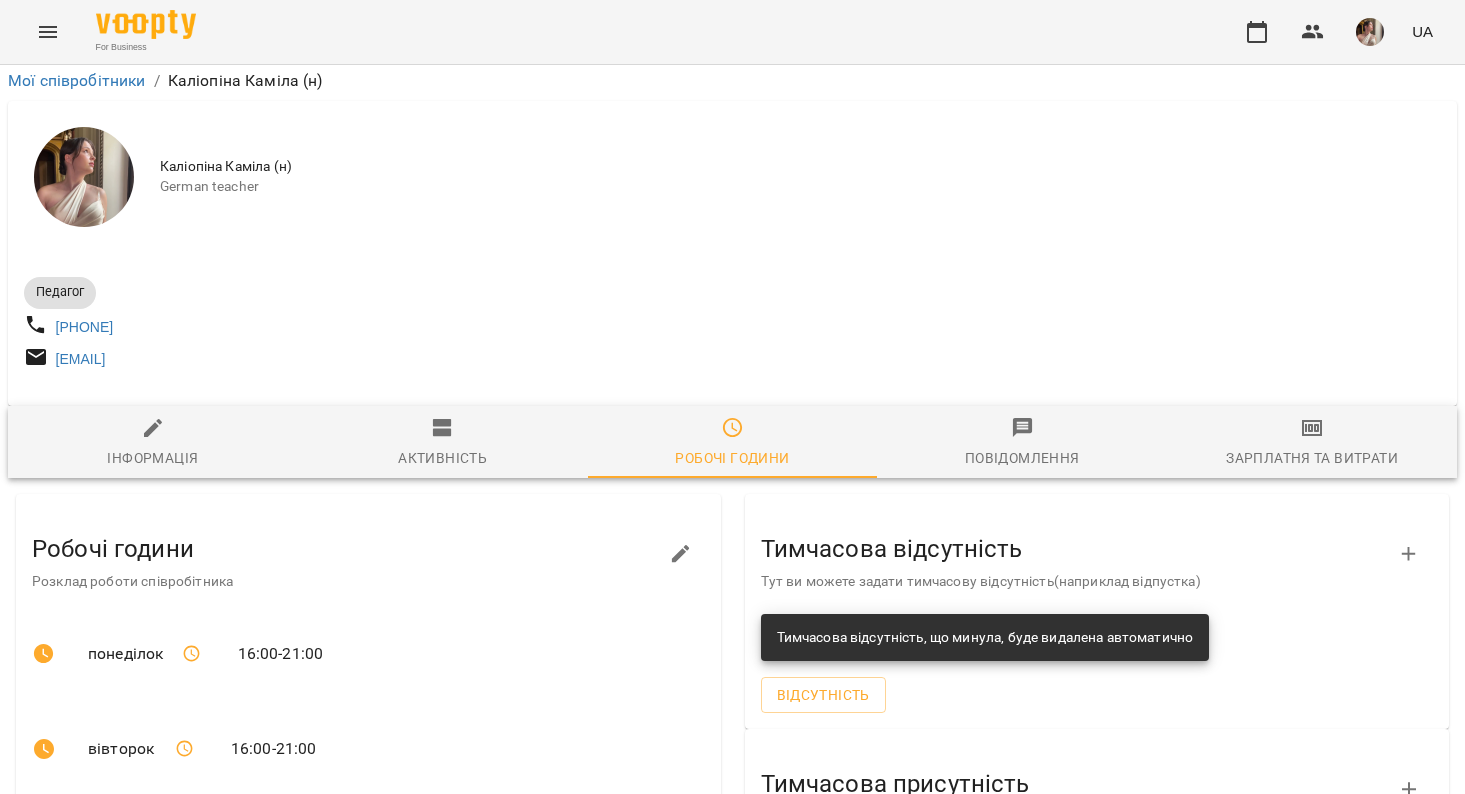 scroll, scrollTop: 212, scrollLeft: 0, axis: vertical 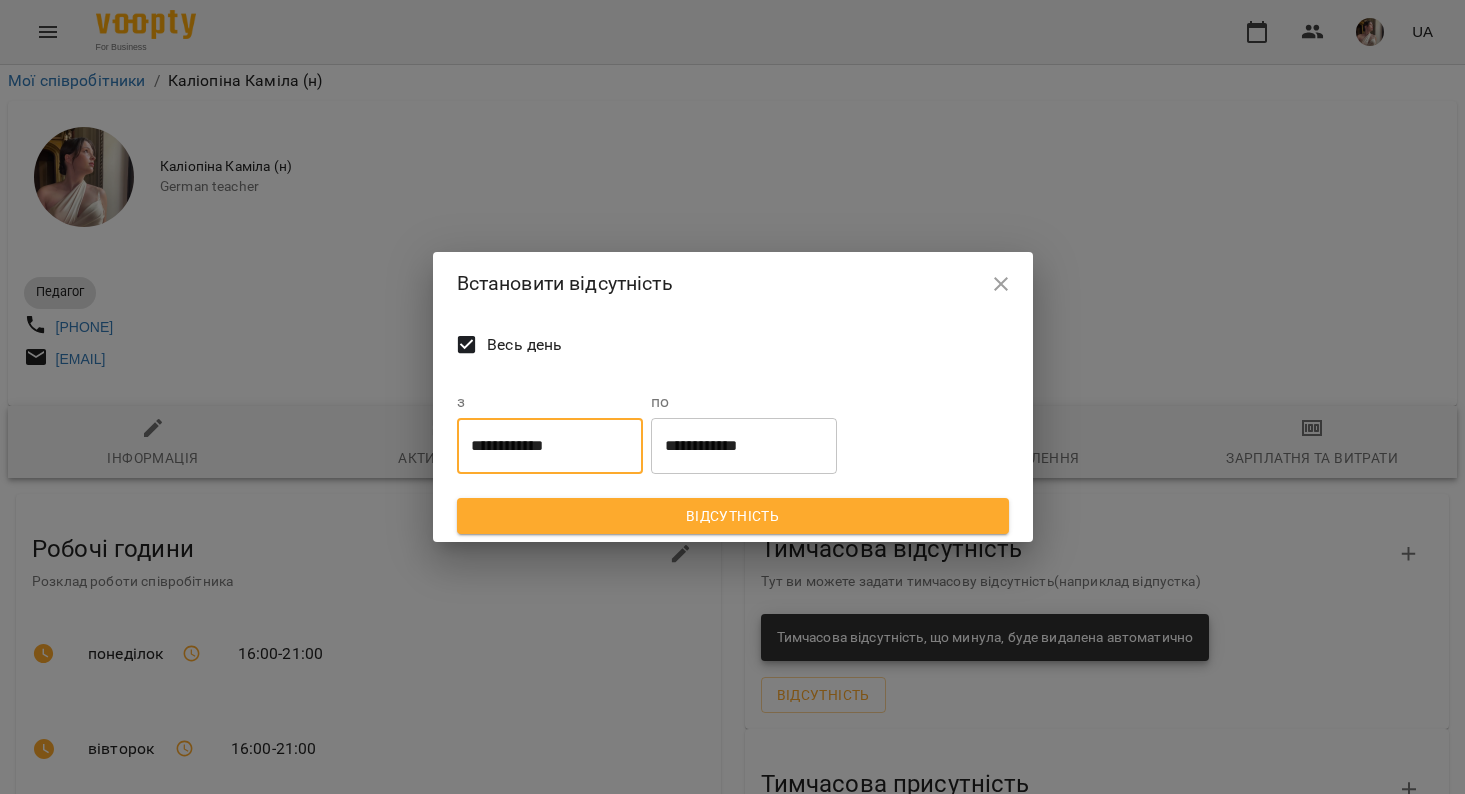 click on "**********" at bounding box center (550, 446) 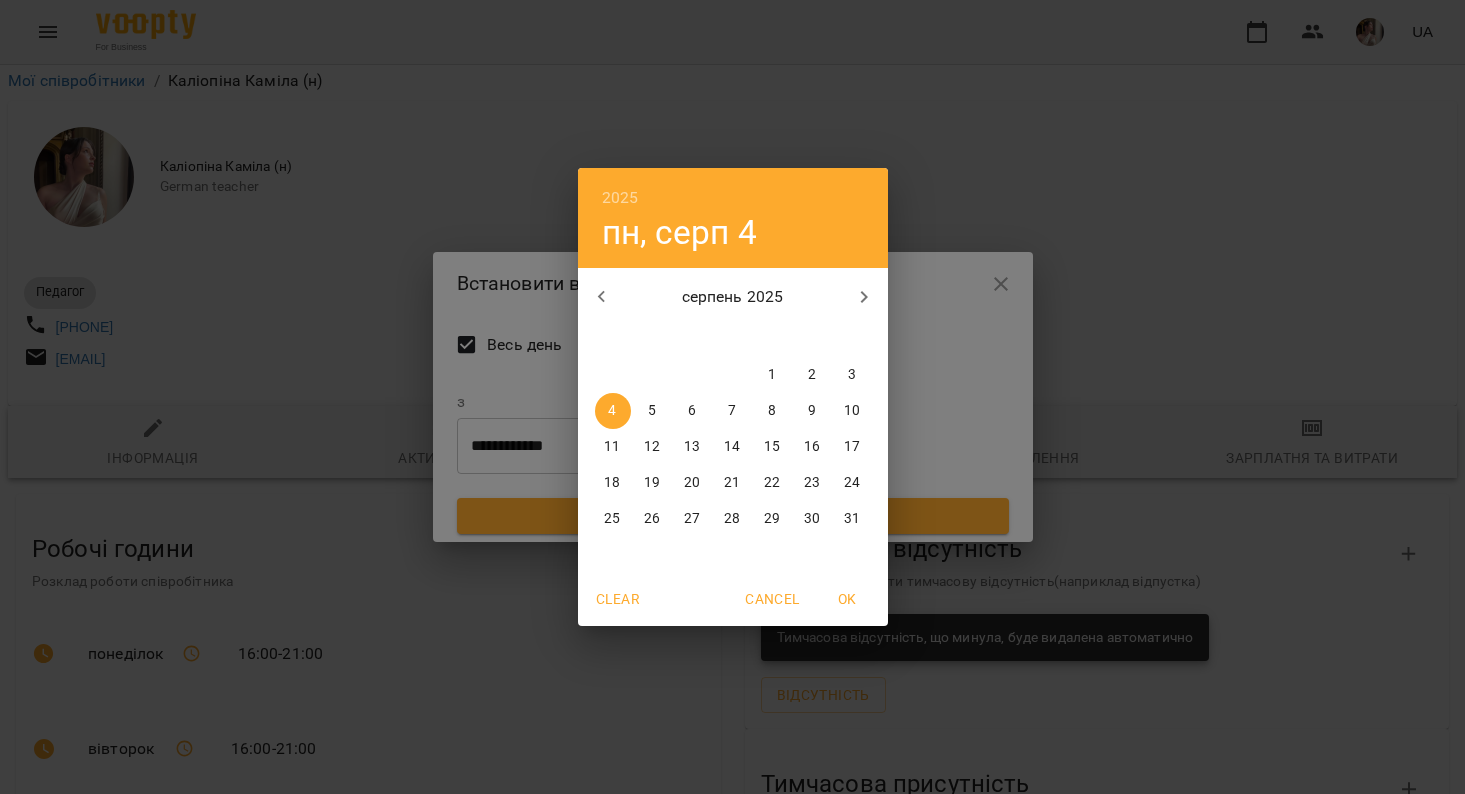 click on "7" at bounding box center (733, 411) 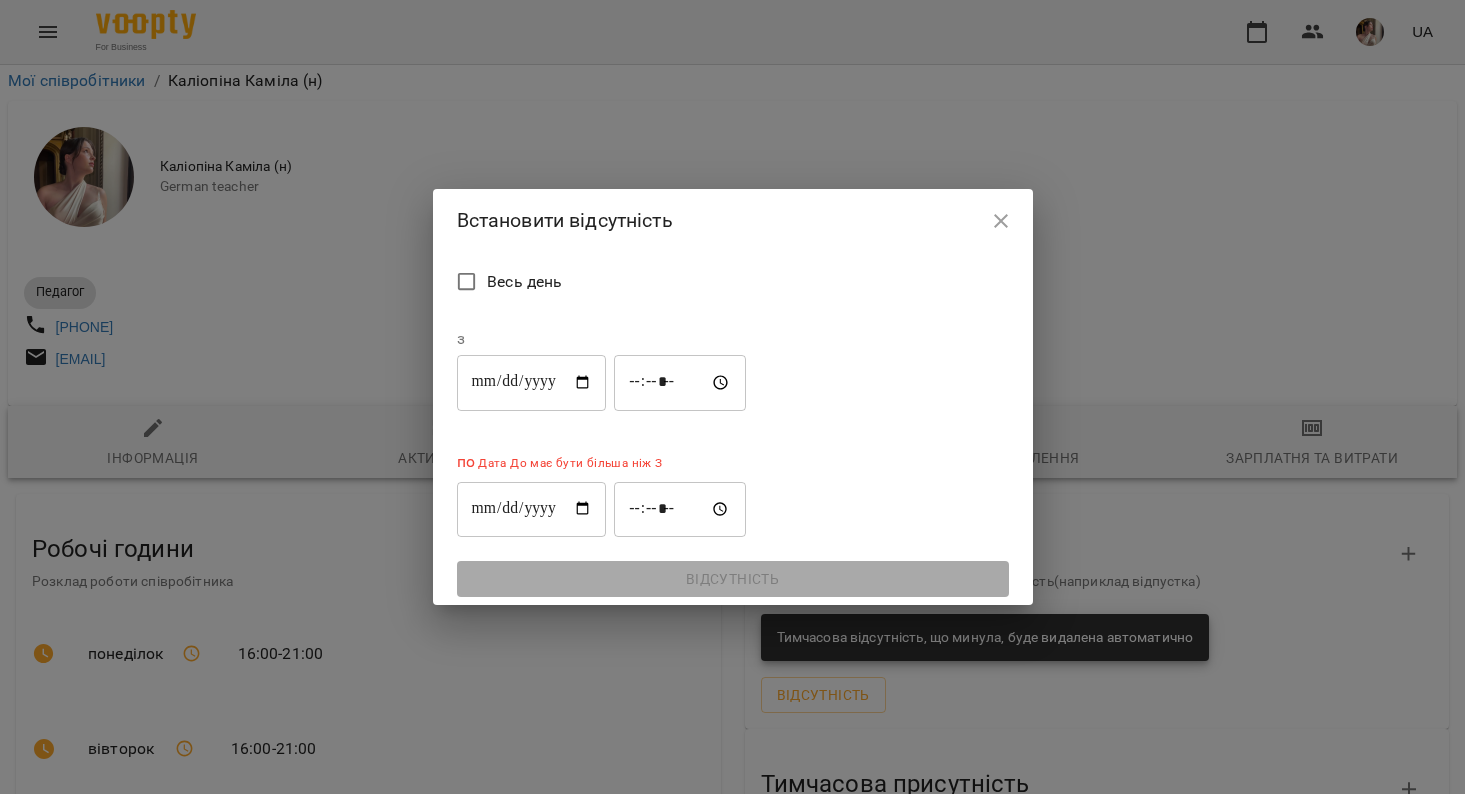click on "**********" at bounding box center [532, 383] 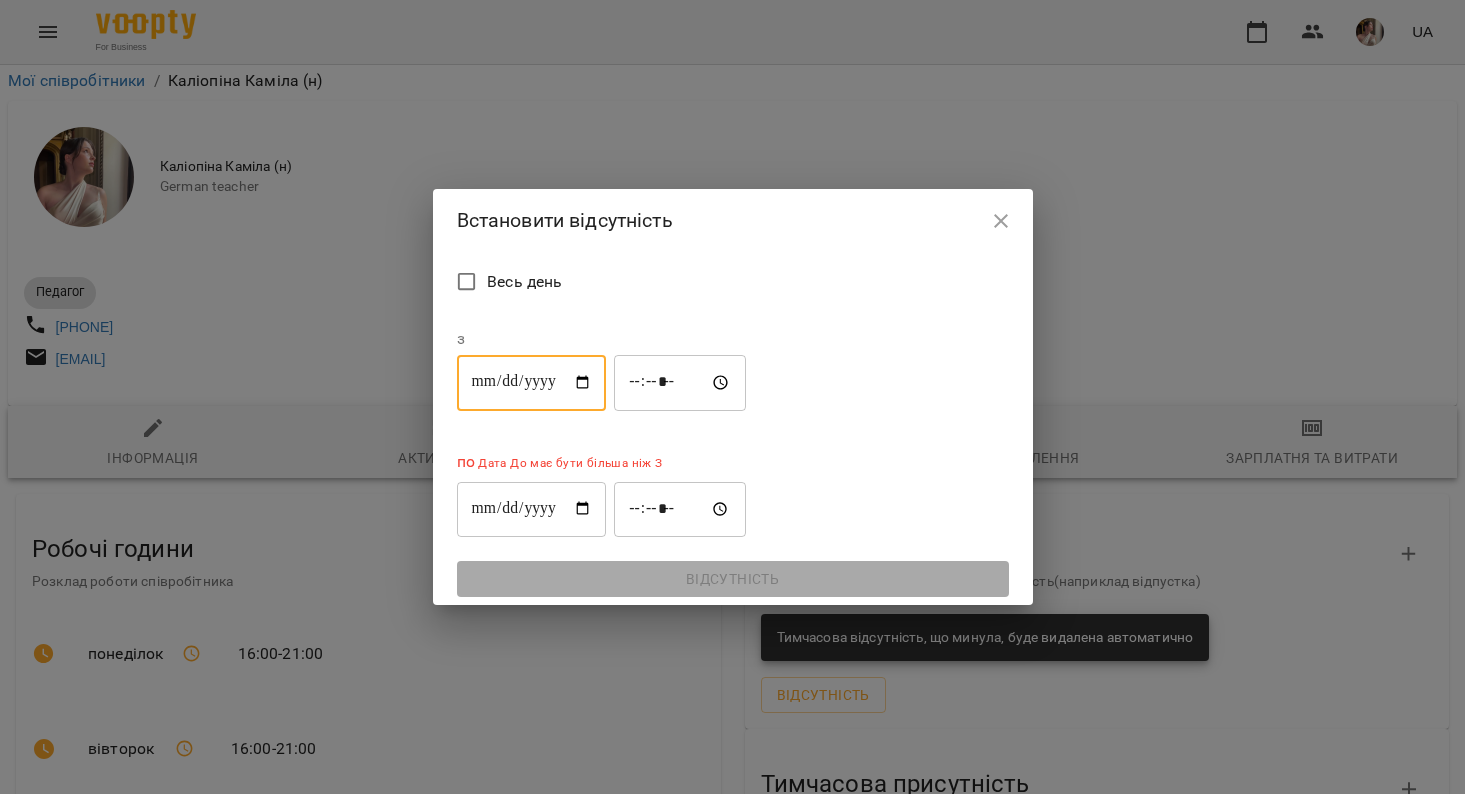 click on "**********" at bounding box center [532, 383] 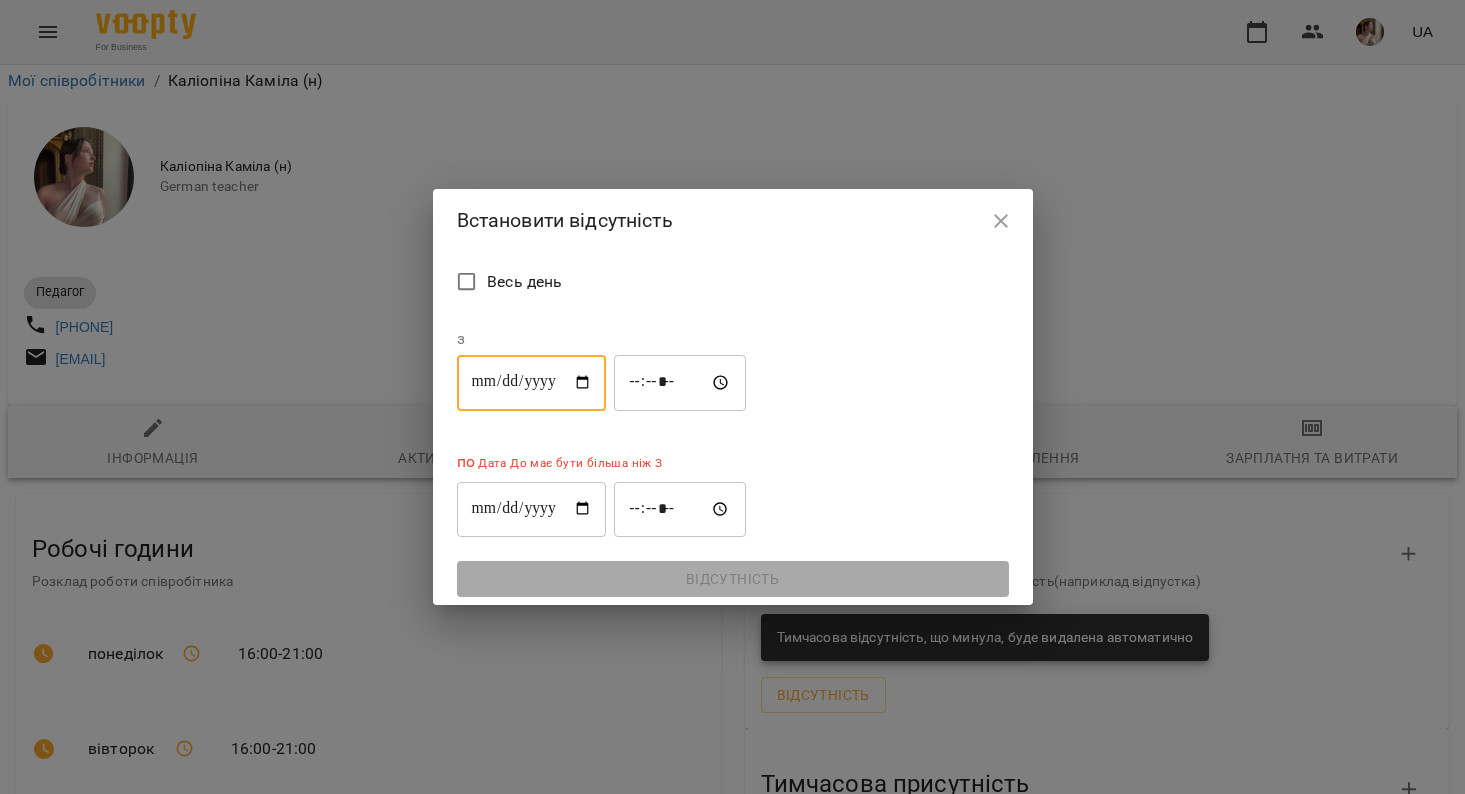 type on "**********" 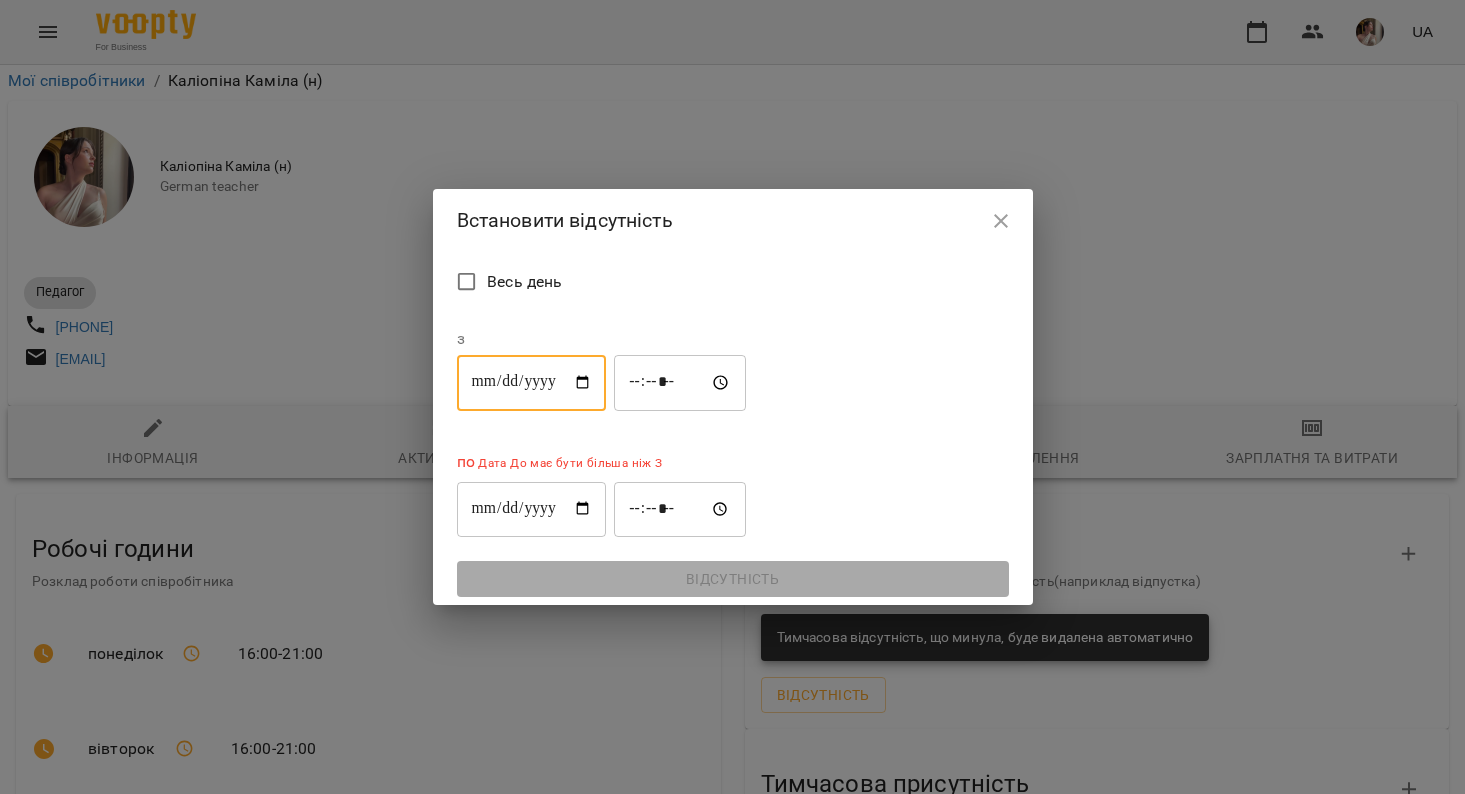 click on "*****" at bounding box center [680, 383] 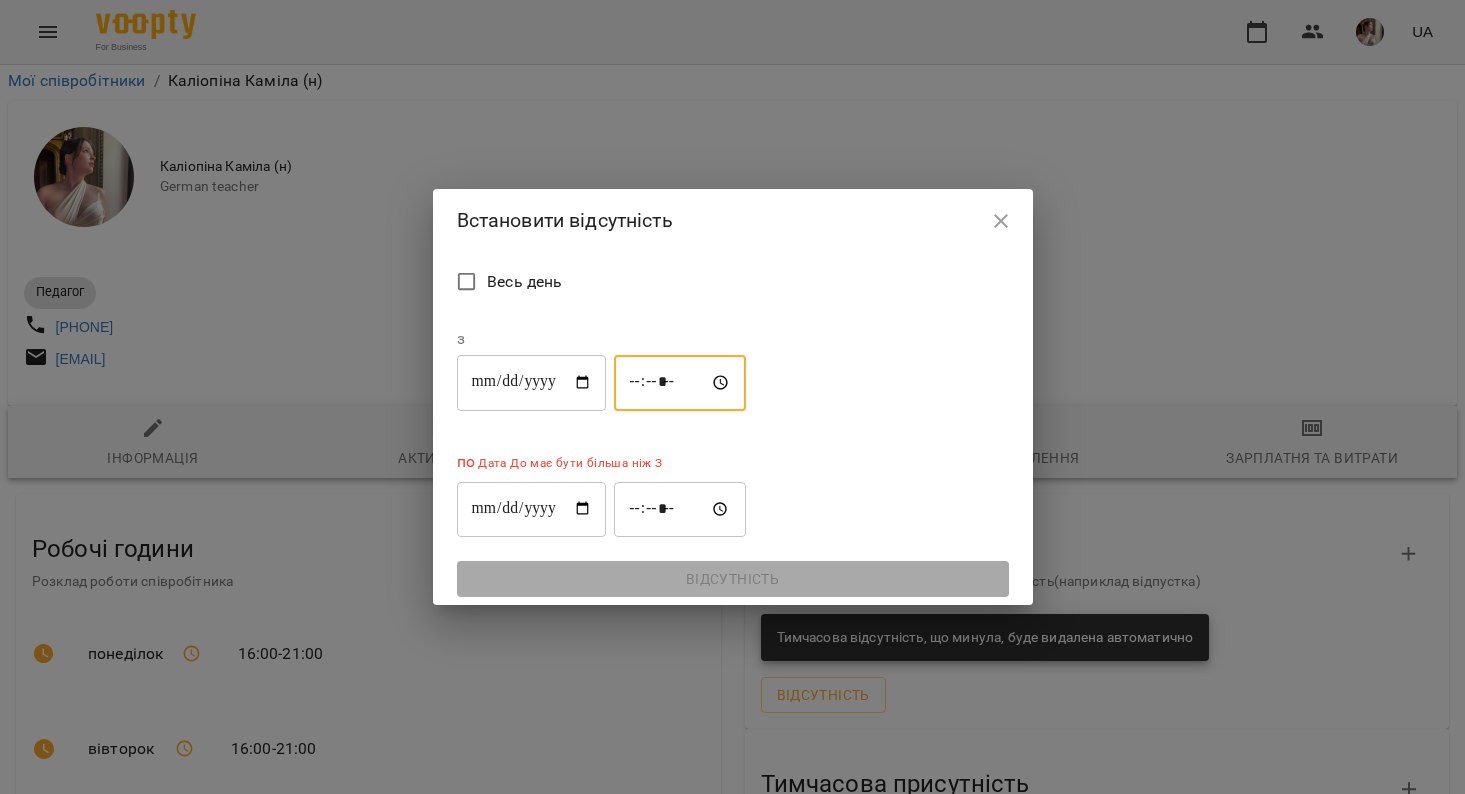 click on "*****" at bounding box center [680, 383] 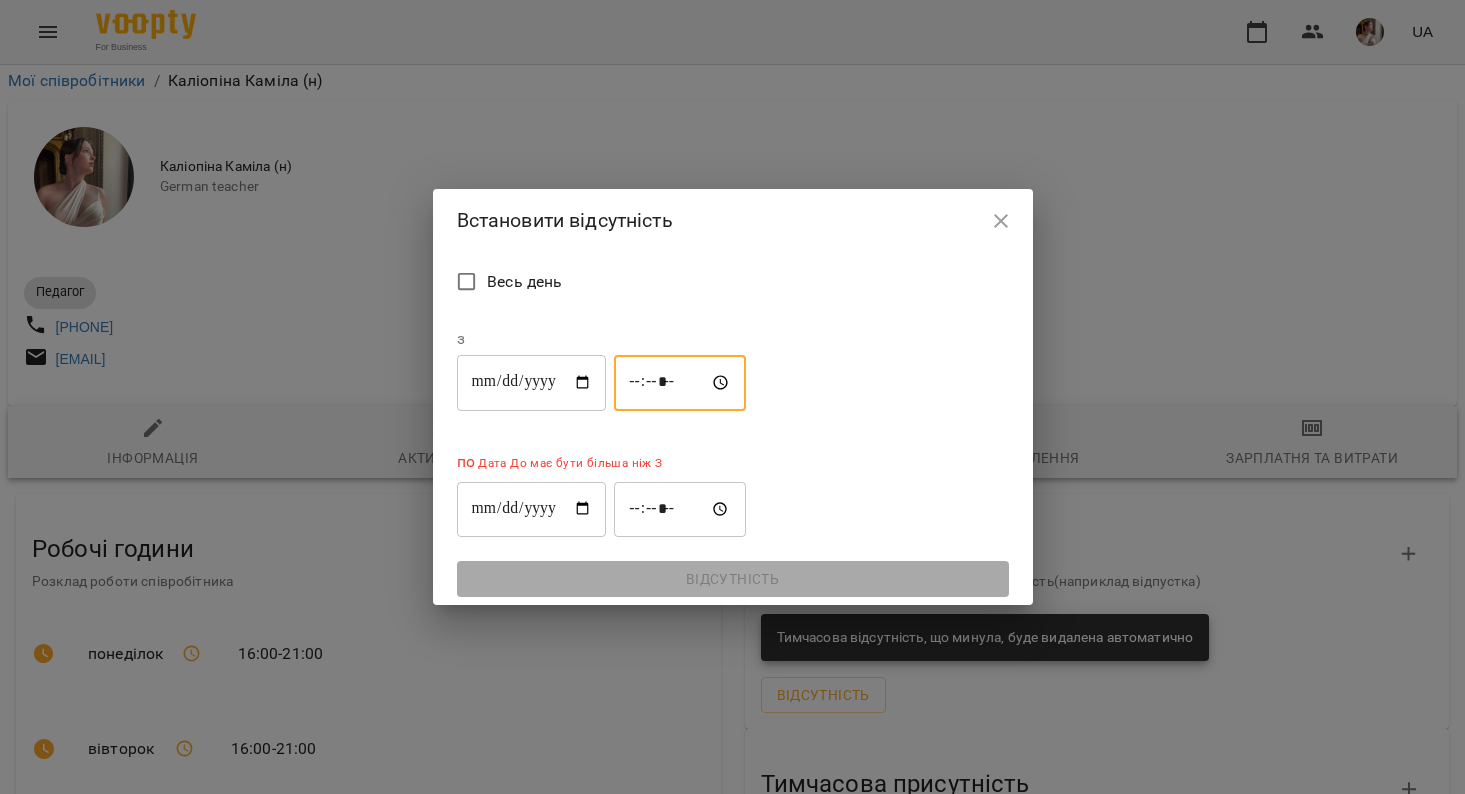 type on "*****" 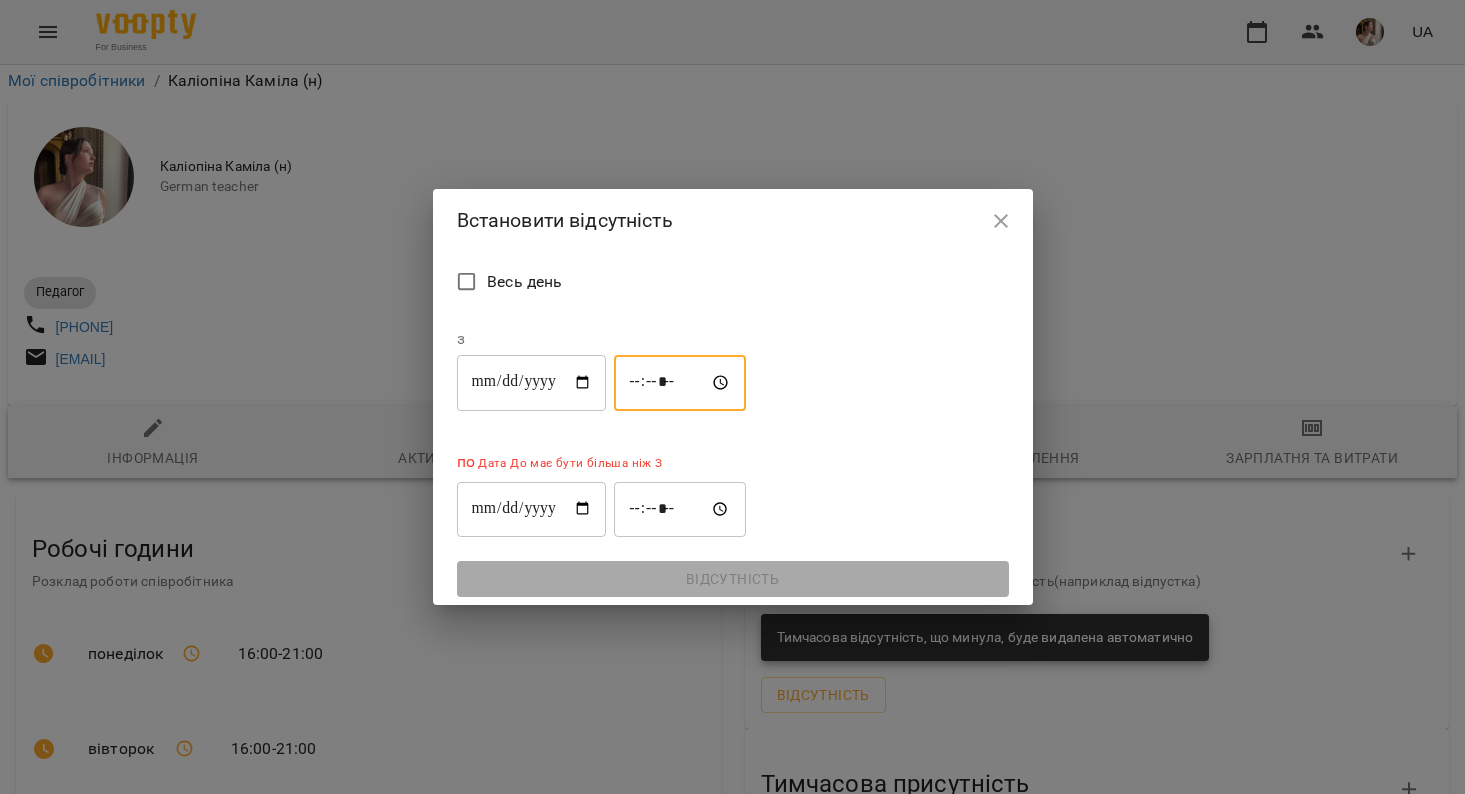 click on "*****" at bounding box center [680, 383] 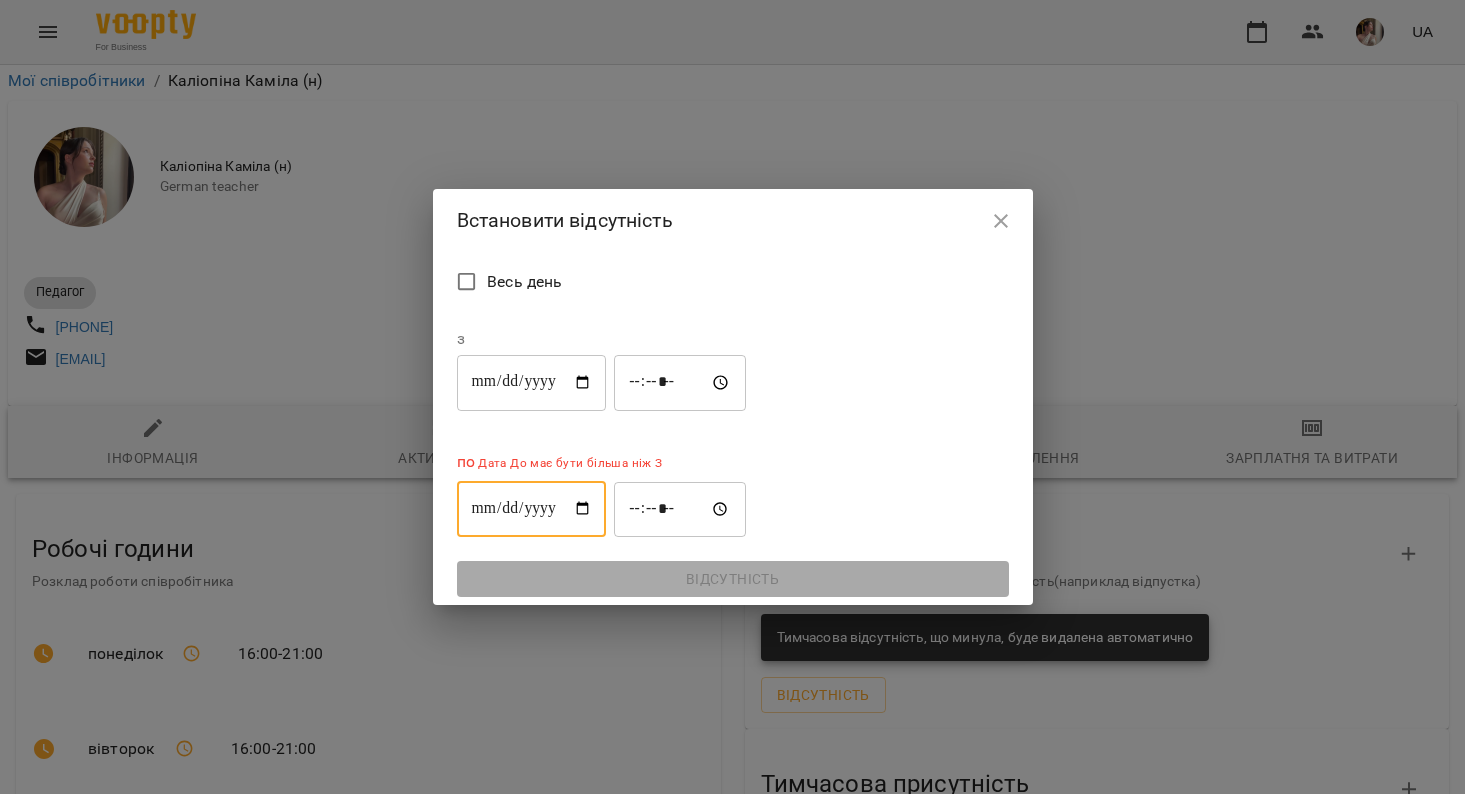 click on "**********" at bounding box center [532, 509] 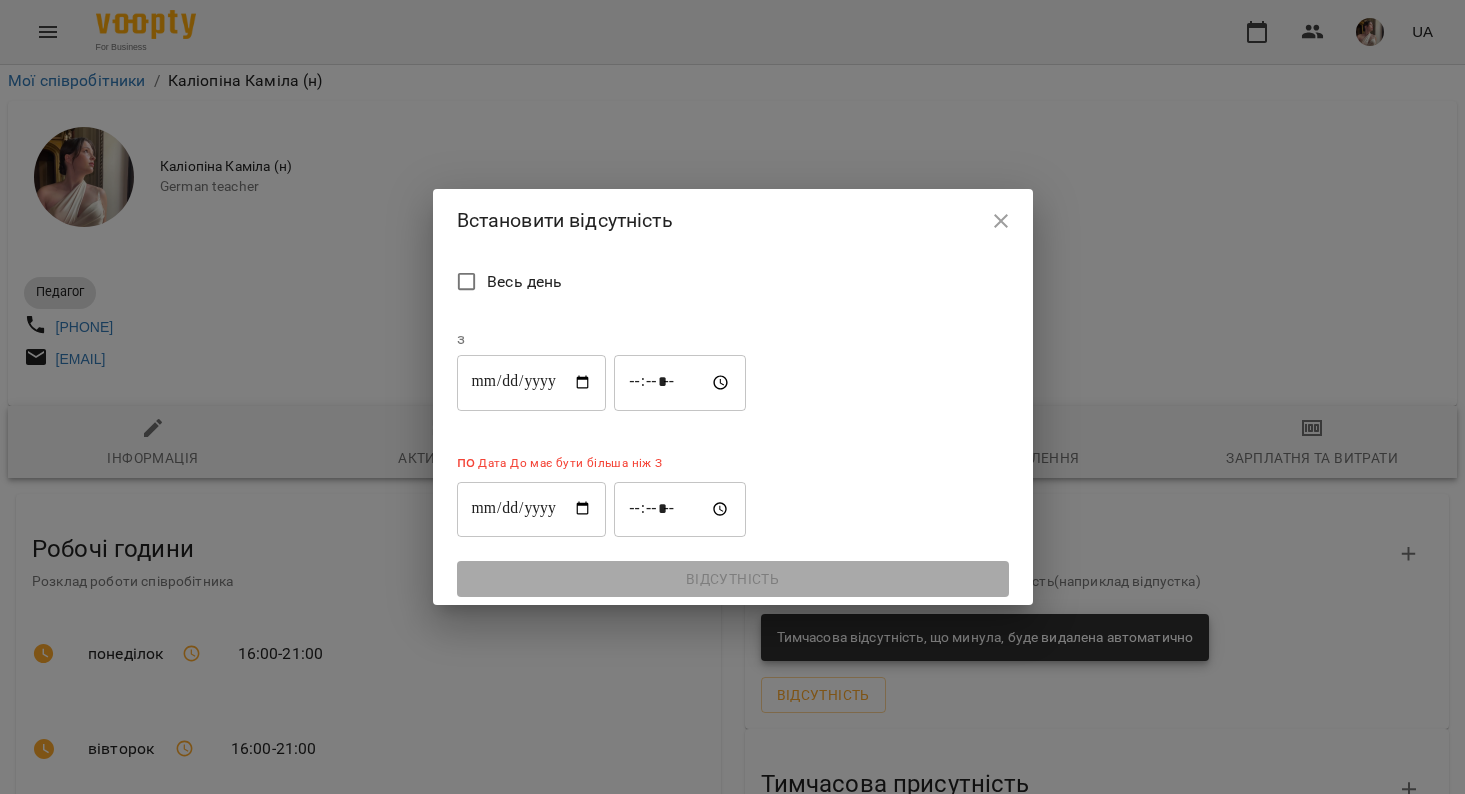 click on "Весь день" at bounding box center [733, 284] 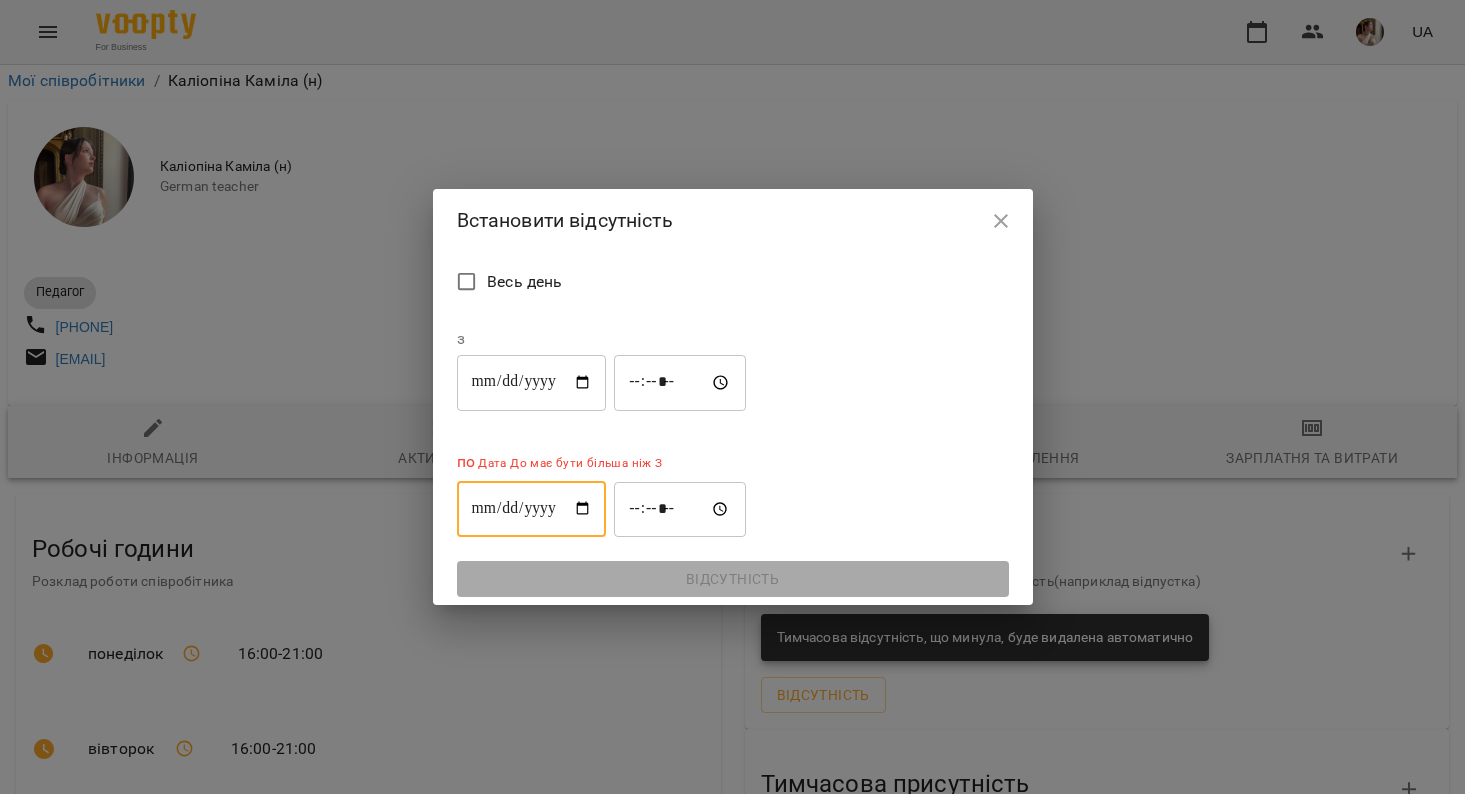 click on "**********" at bounding box center (532, 509) 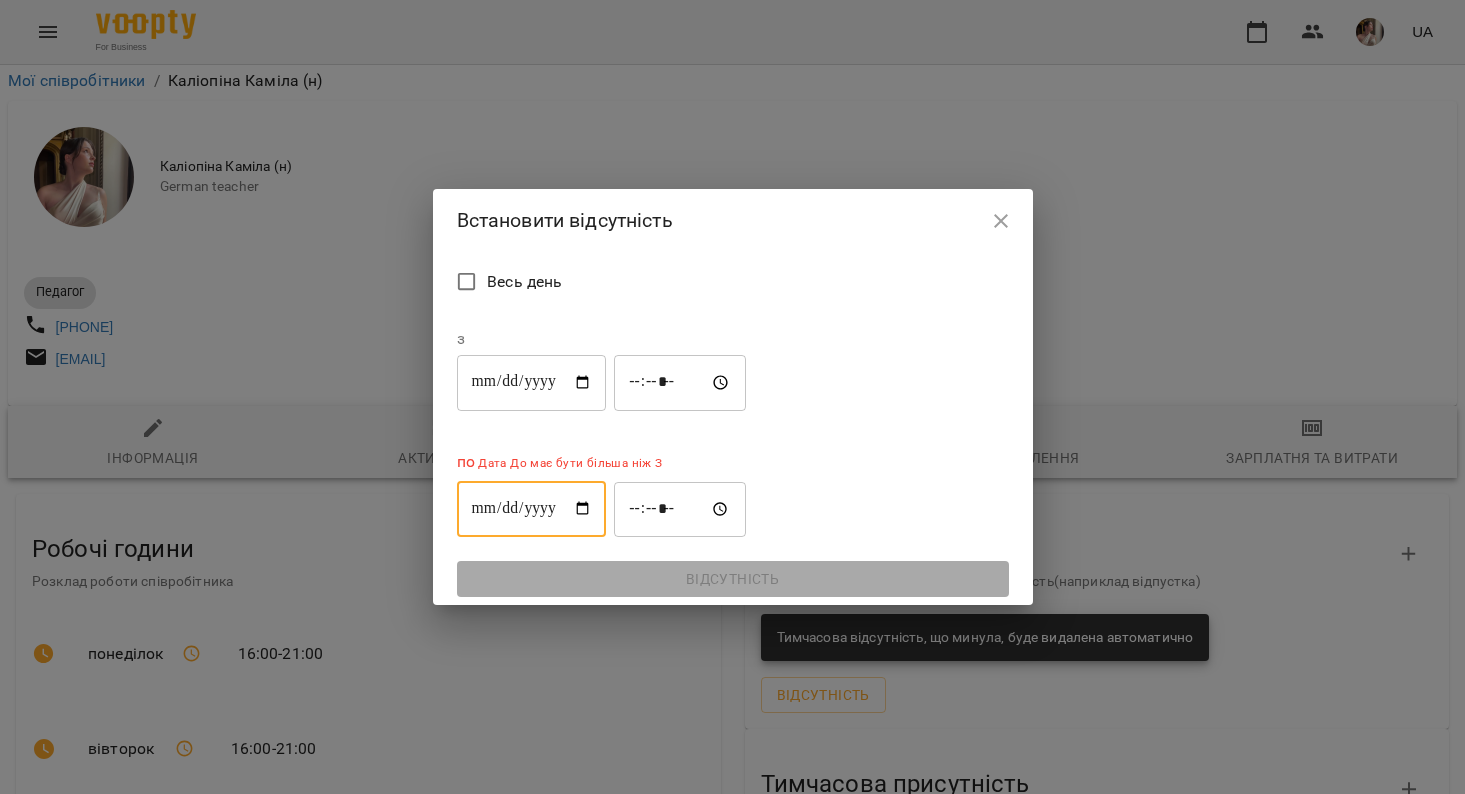click on "**********" at bounding box center [532, 509] 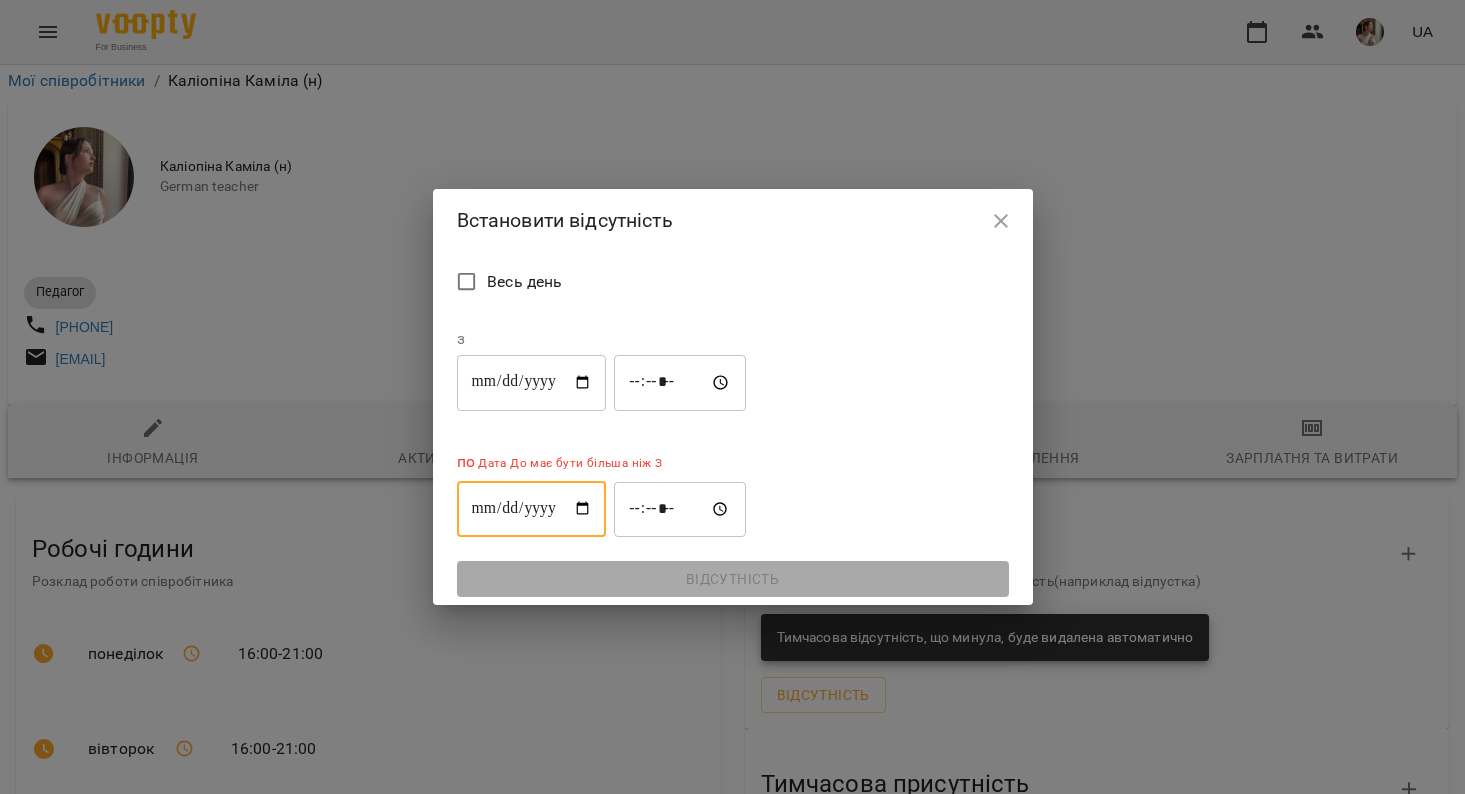 type on "**********" 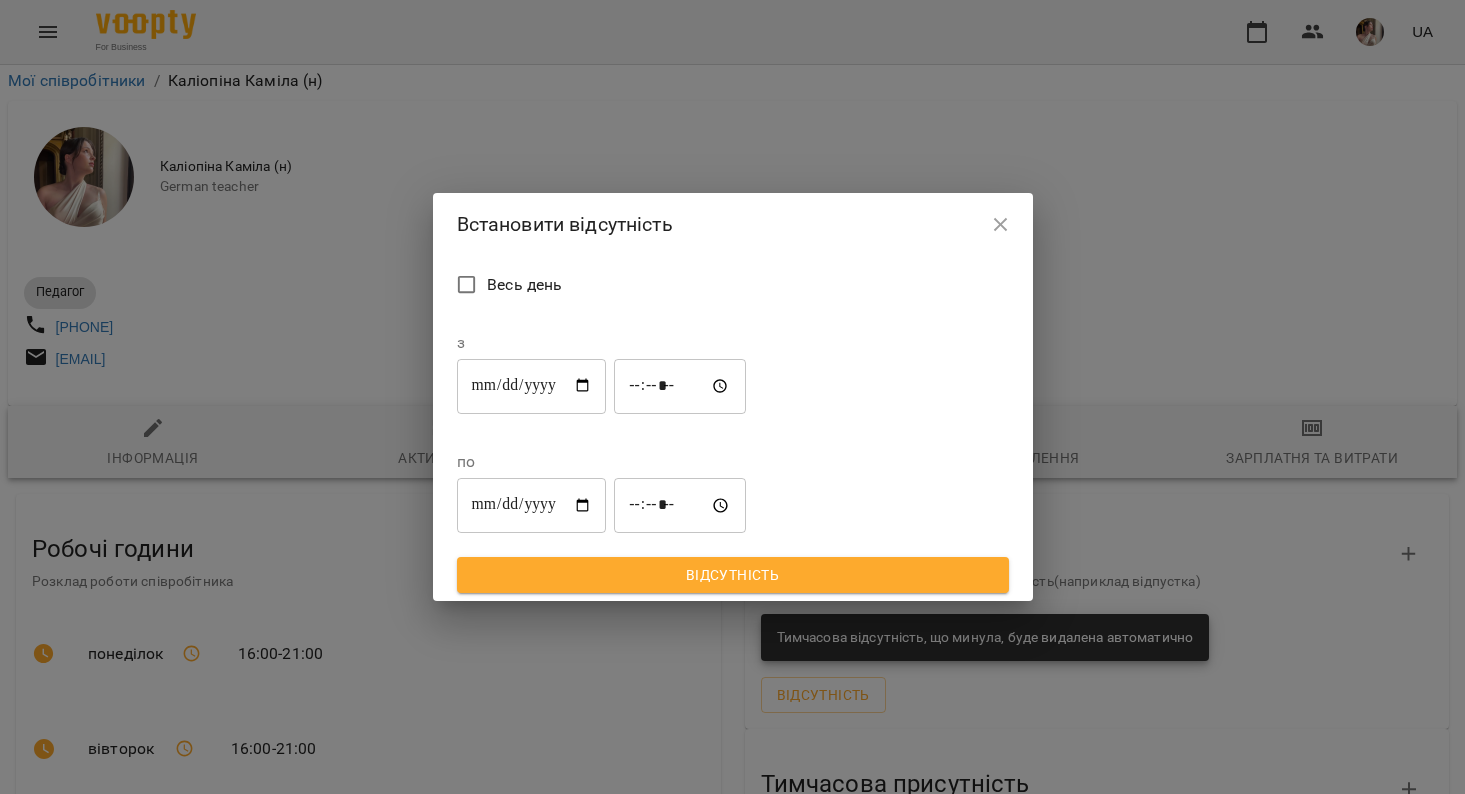click on "Весь день" at bounding box center (733, 287) 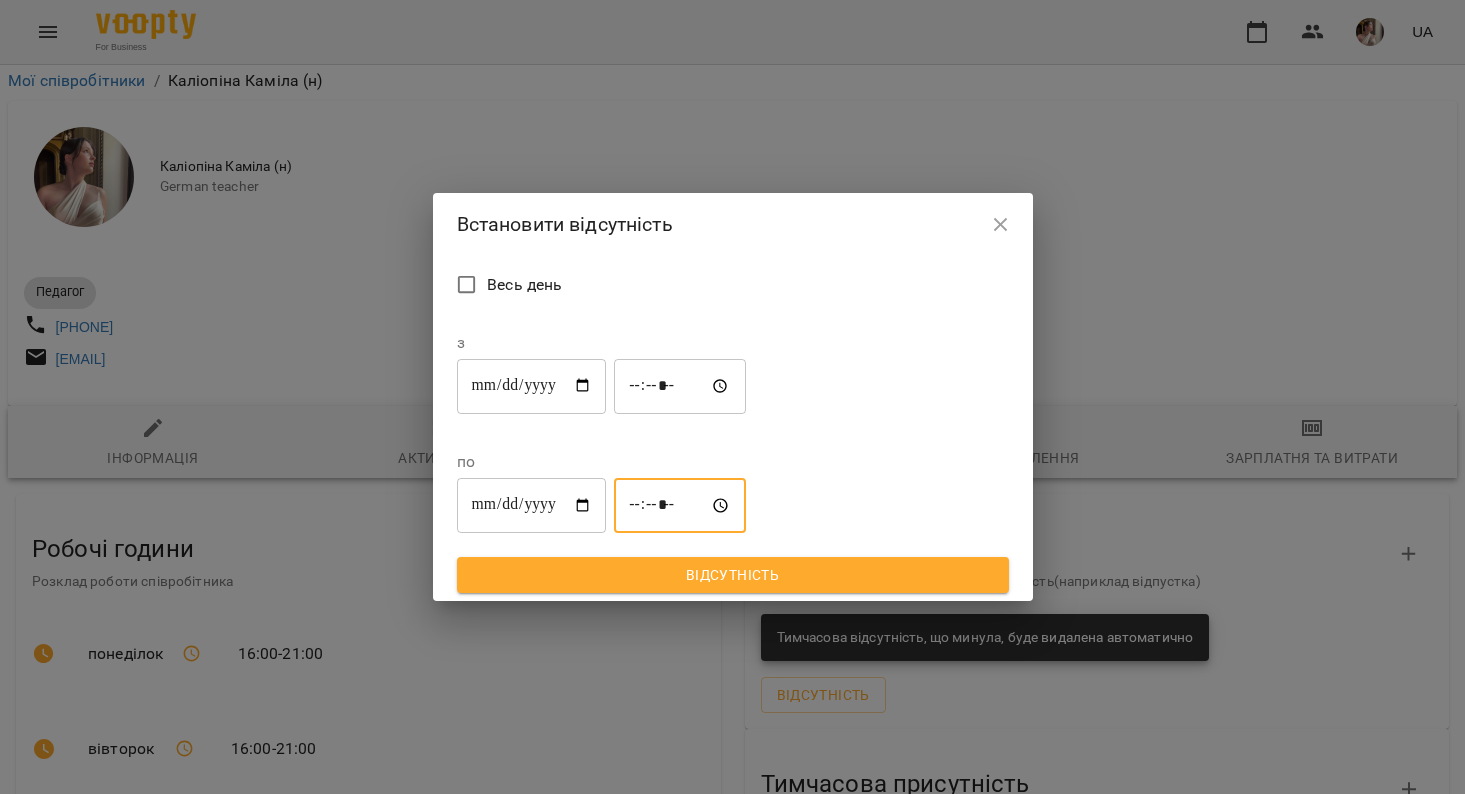 click on "*****" at bounding box center (680, 506) 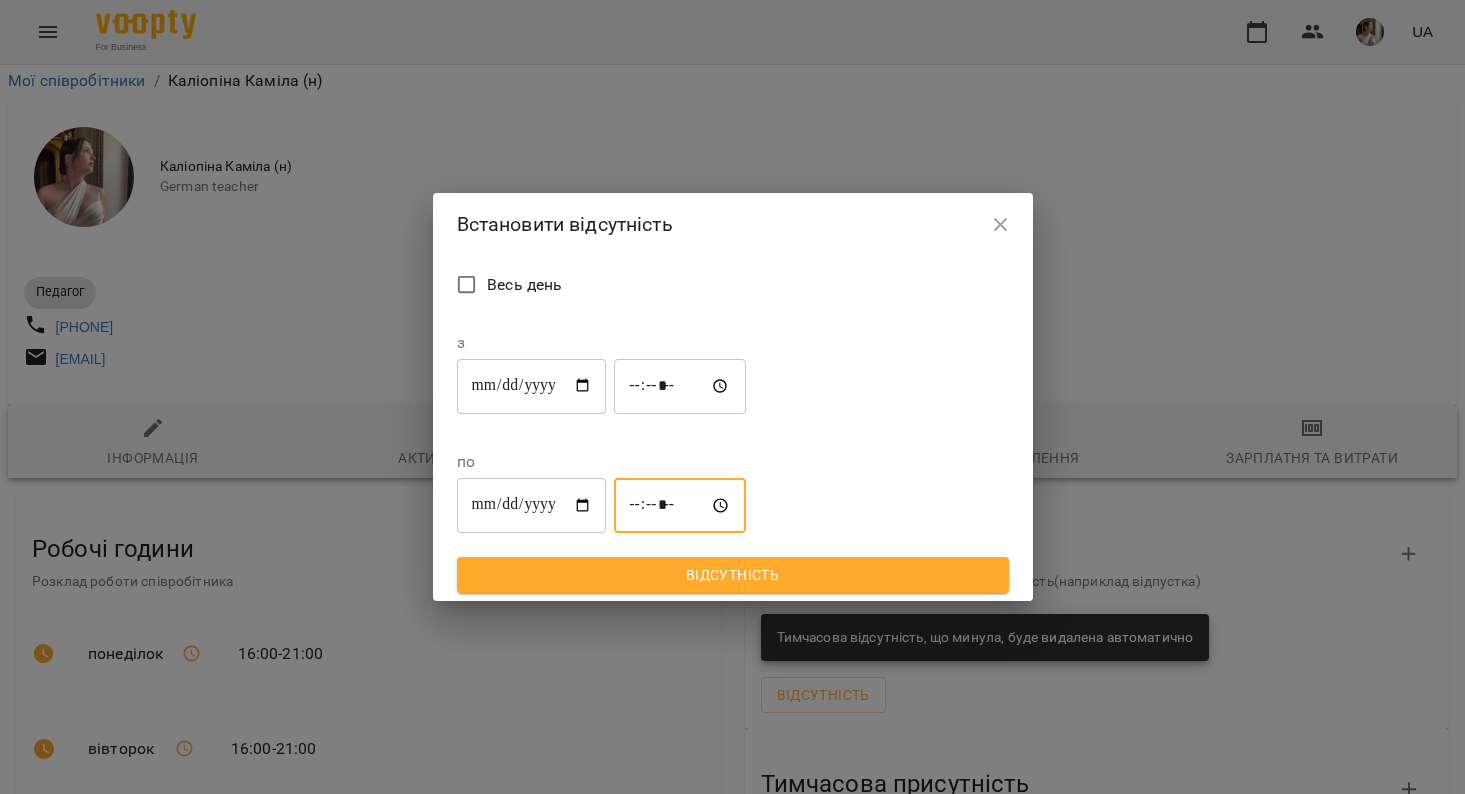 type on "*****" 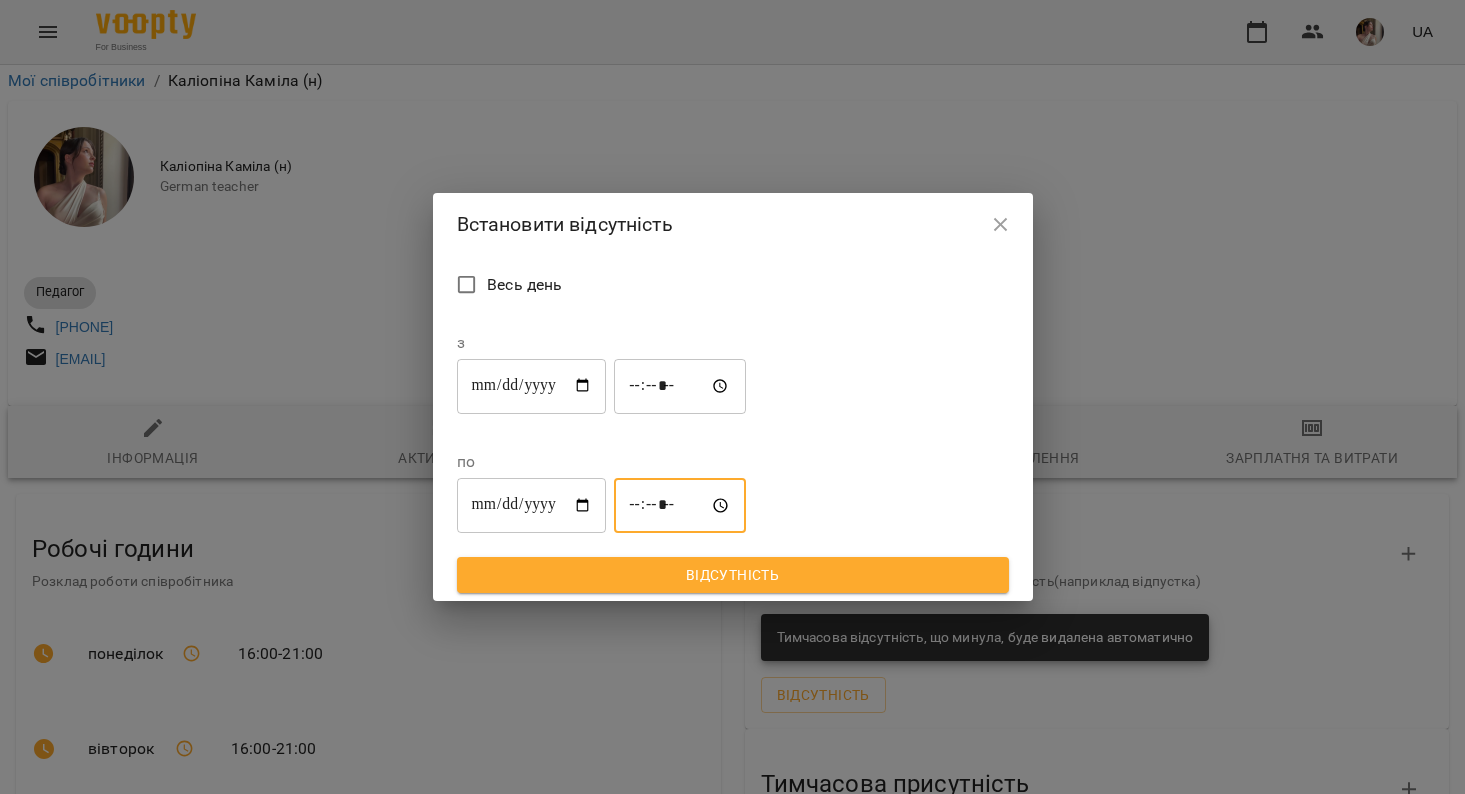 type on "*****" 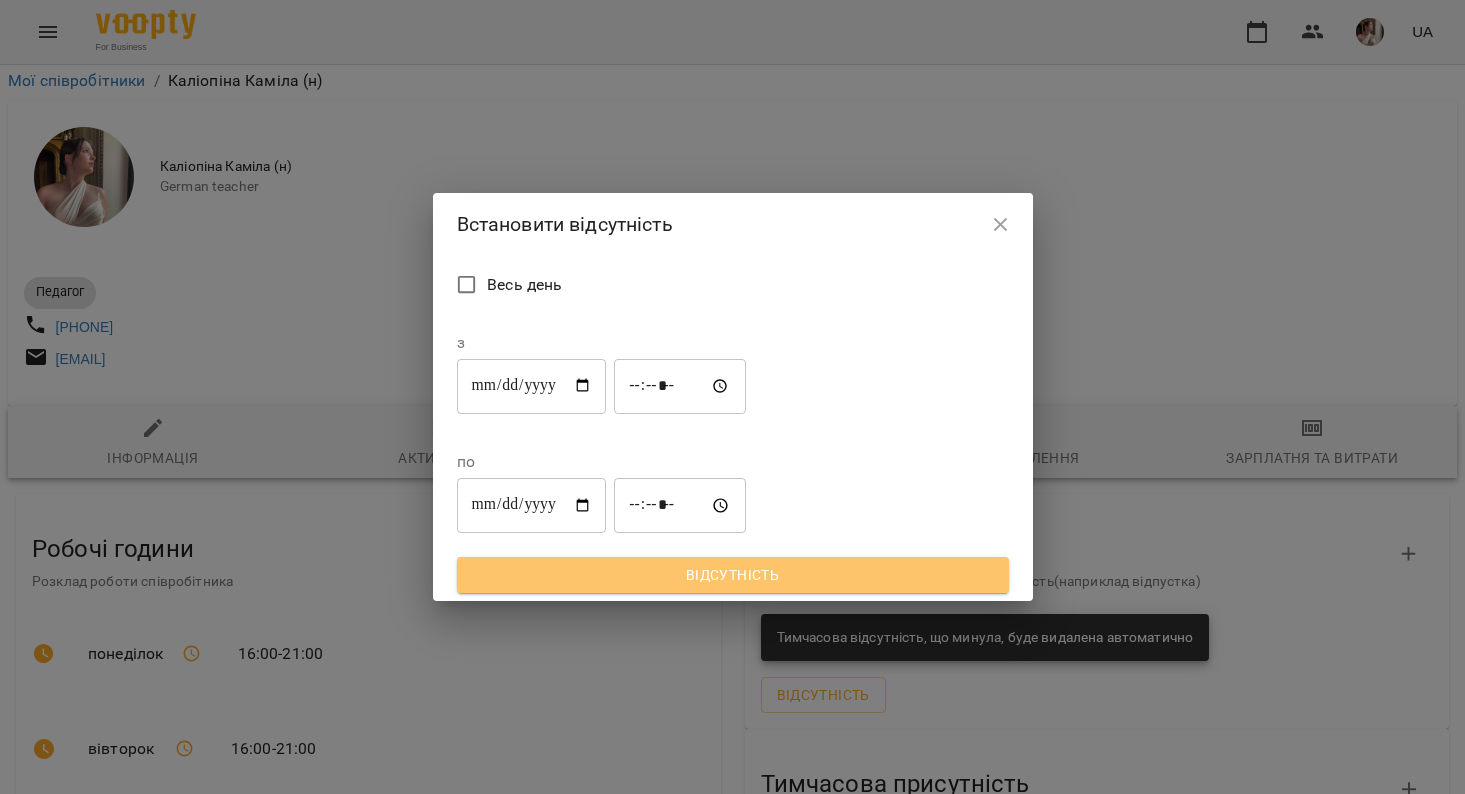click on "Відсутність" at bounding box center [733, 575] 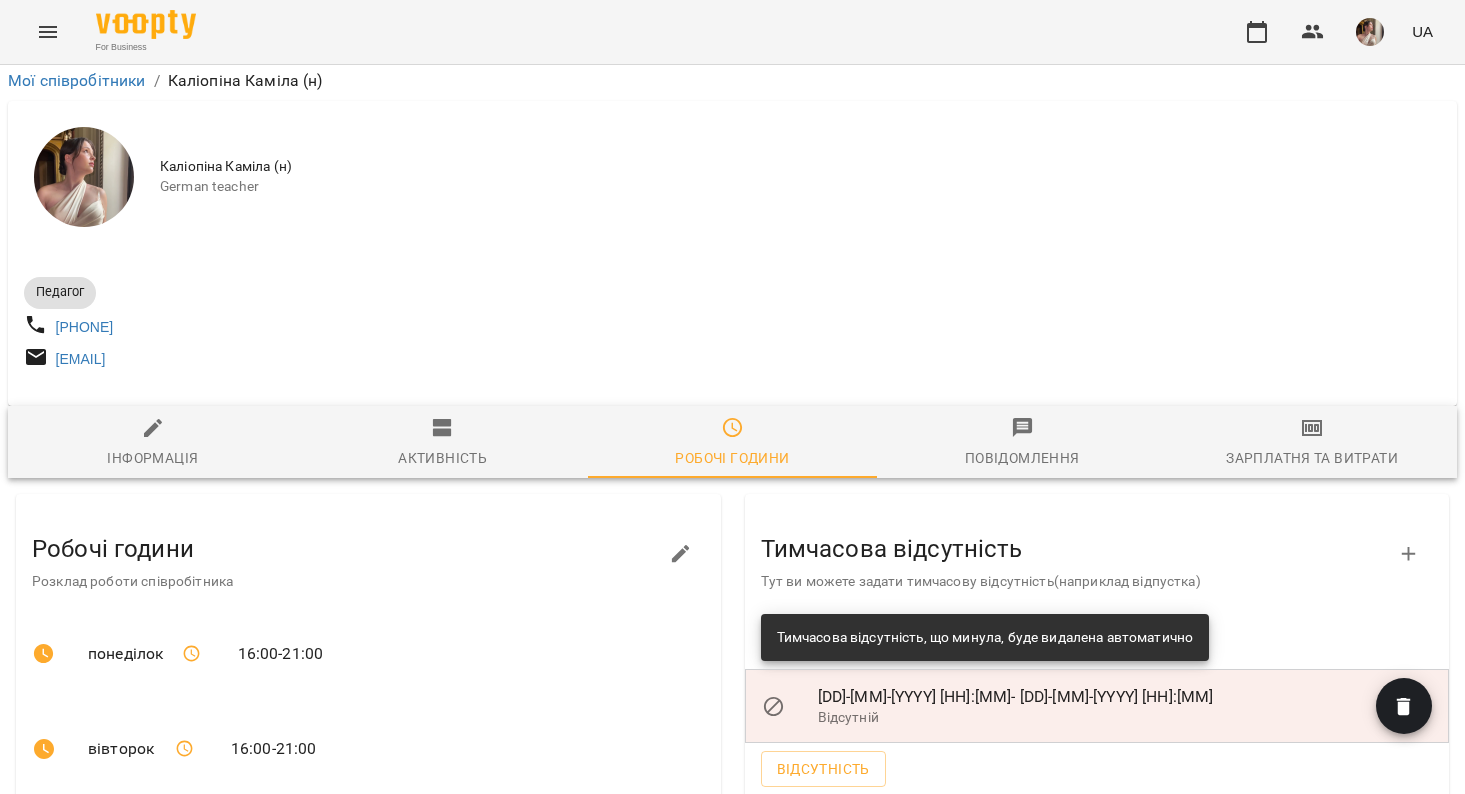scroll, scrollTop: 56, scrollLeft: 0, axis: vertical 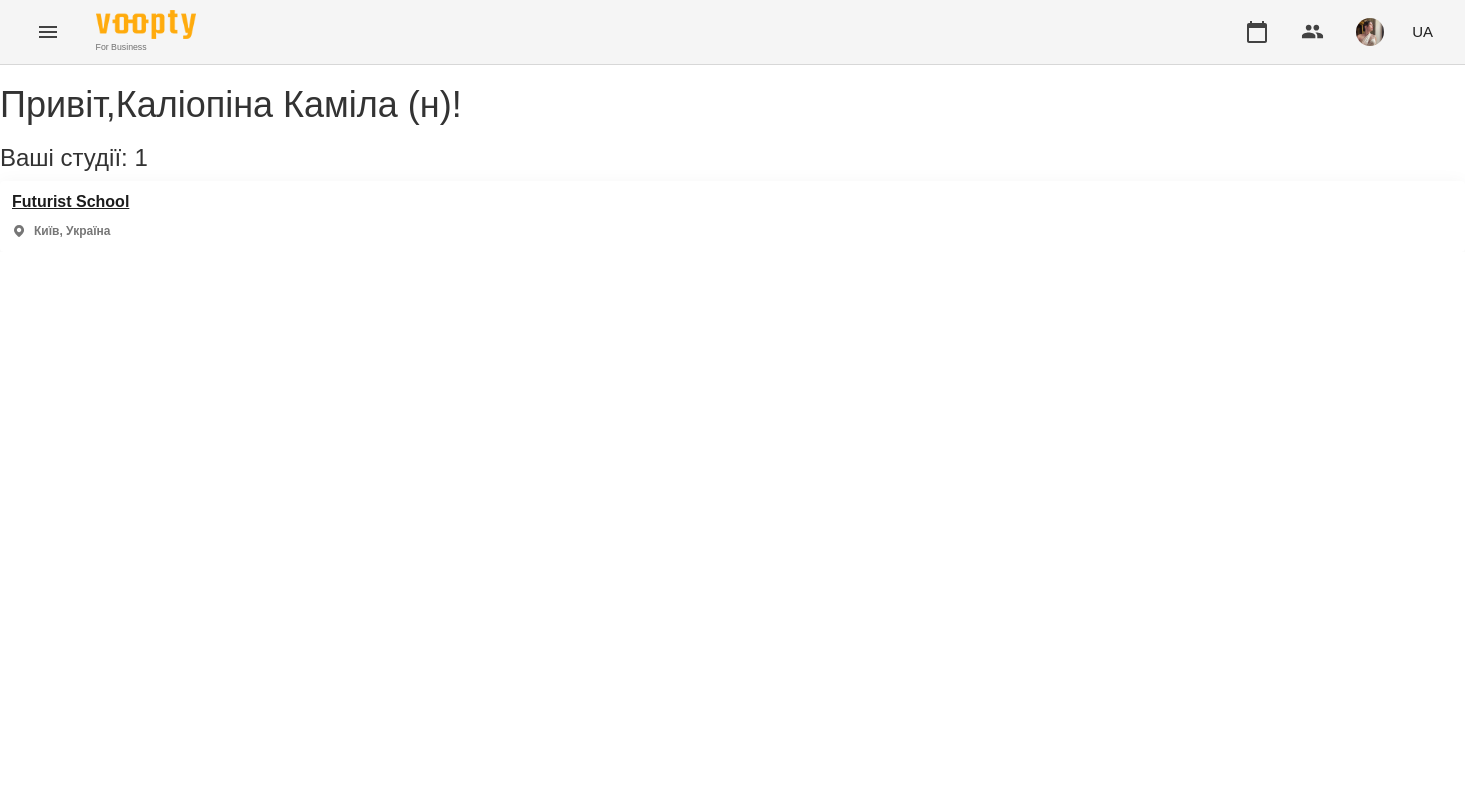 click on "Futurist School" at bounding box center [70, 202] 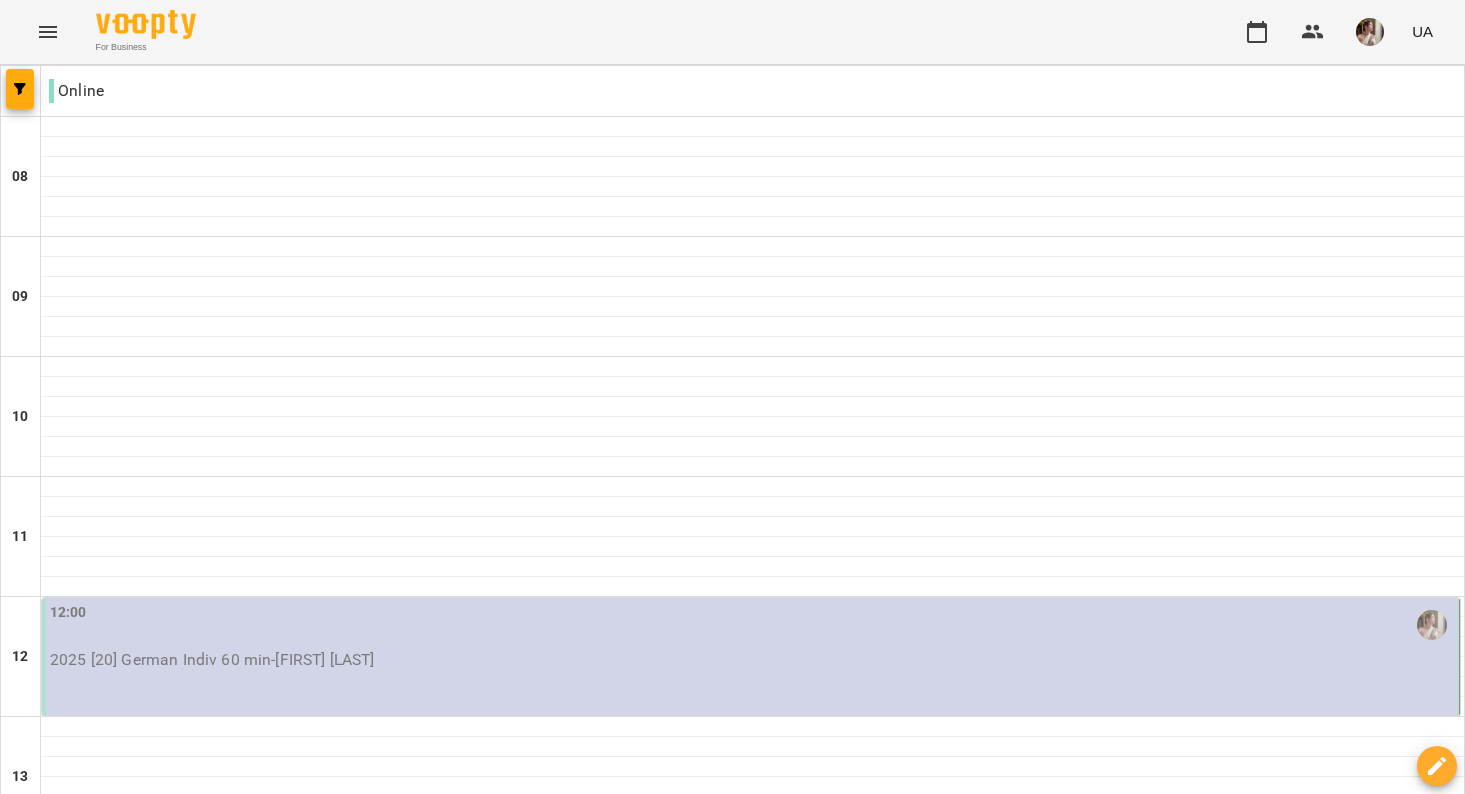 scroll, scrollTop: 1255, scrollLeft: 0, axis: vertical 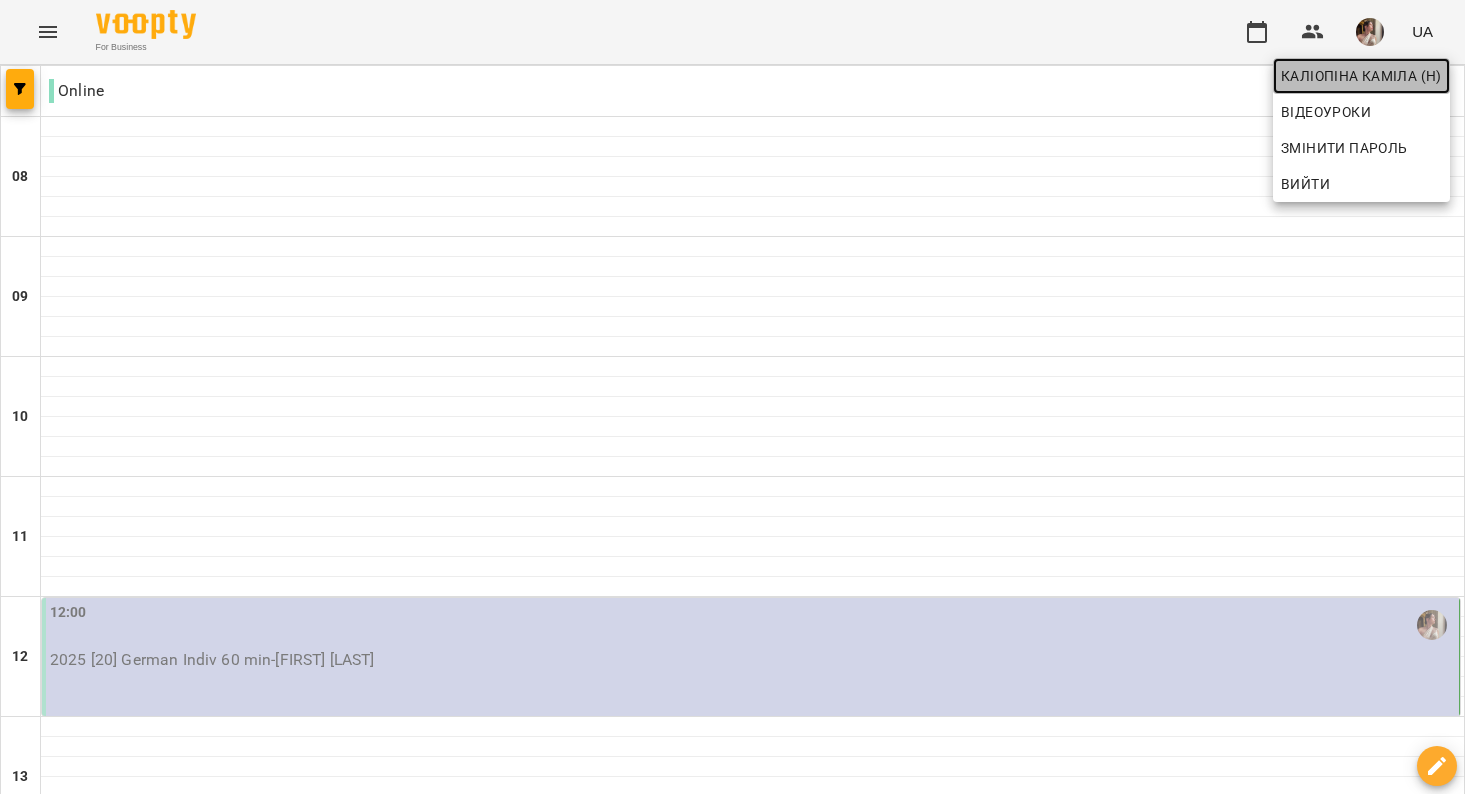 click on "Каліопіна Каміла (н)" at bounding box center (1361, 76) 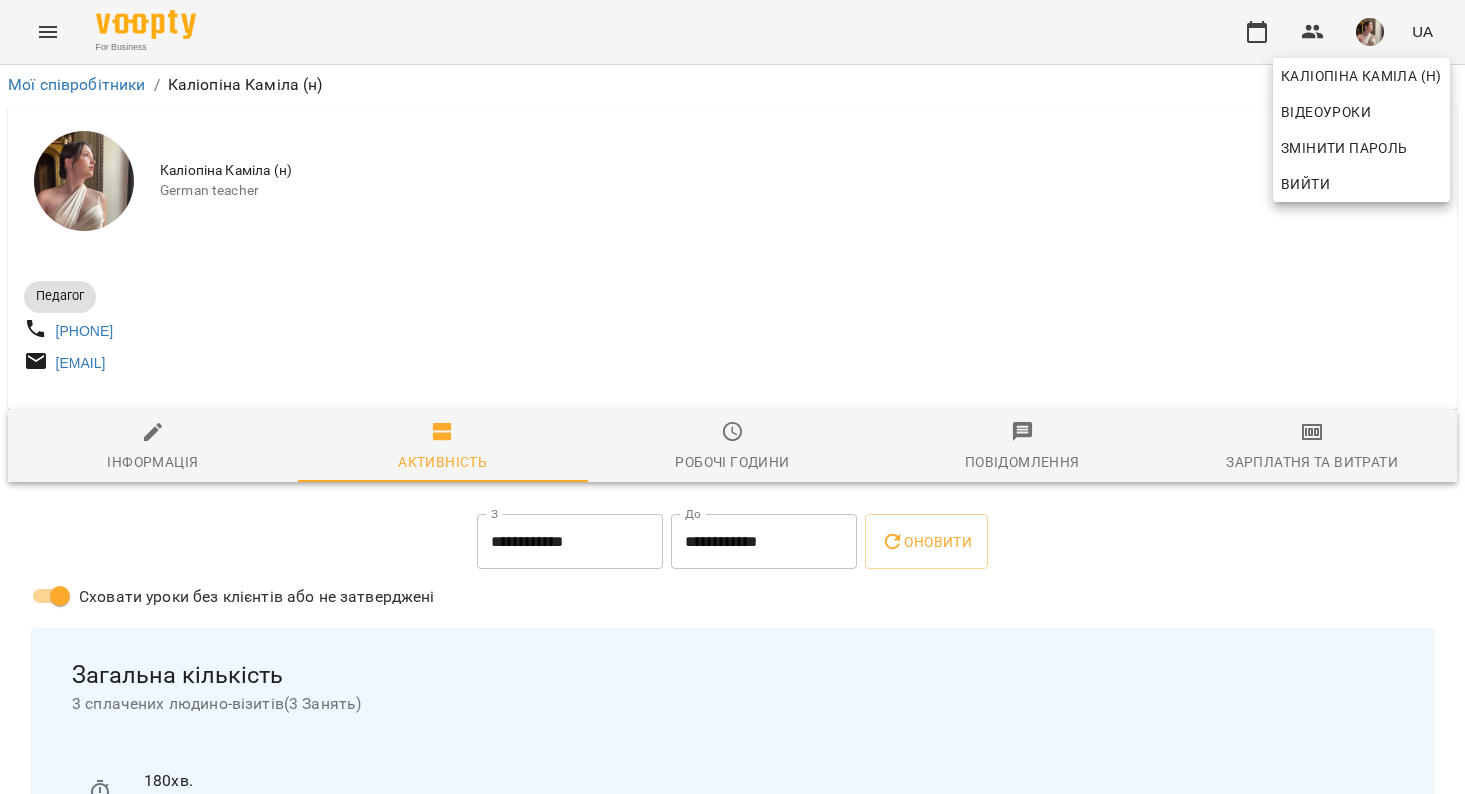 click at bounding box center (732, 397) 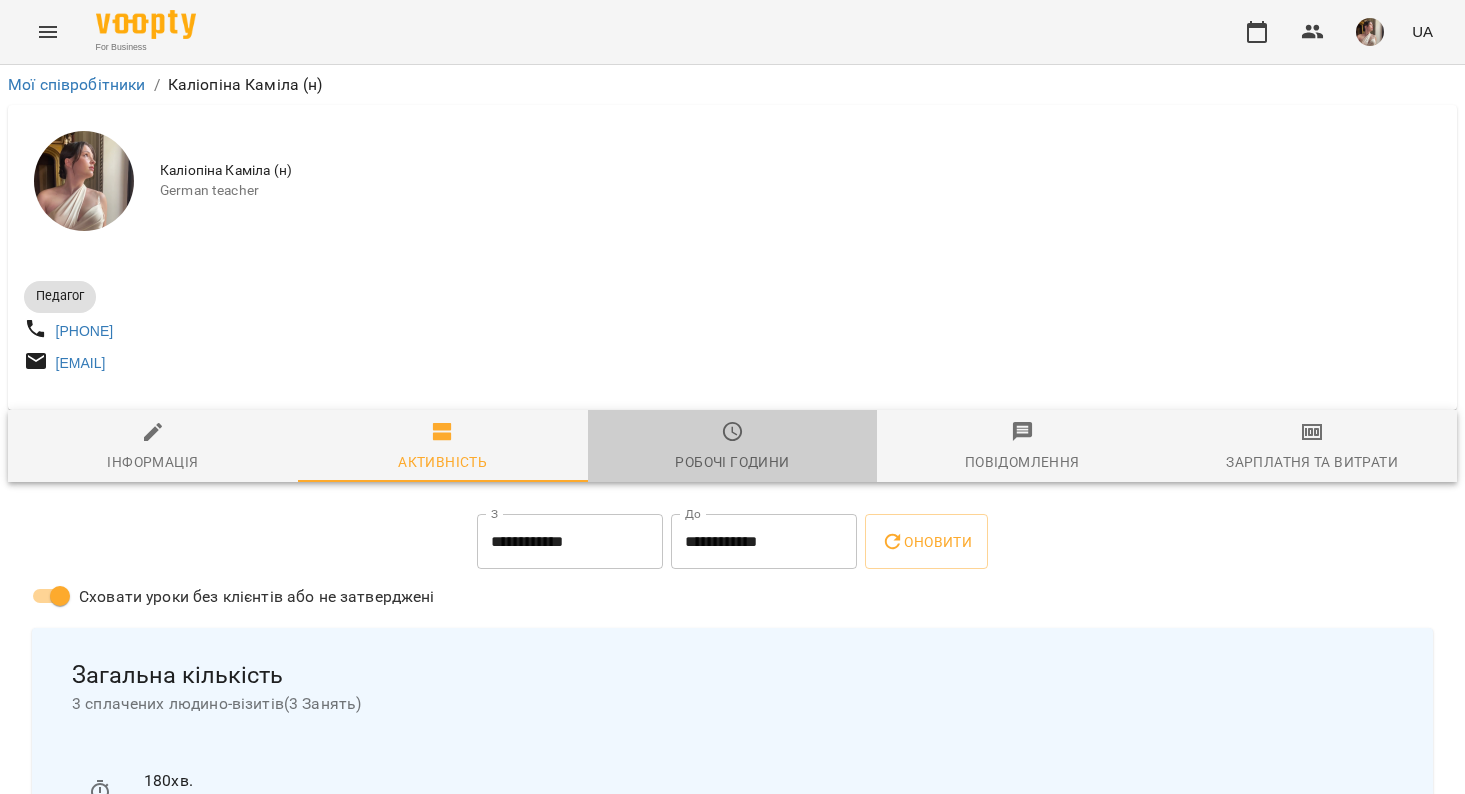 click 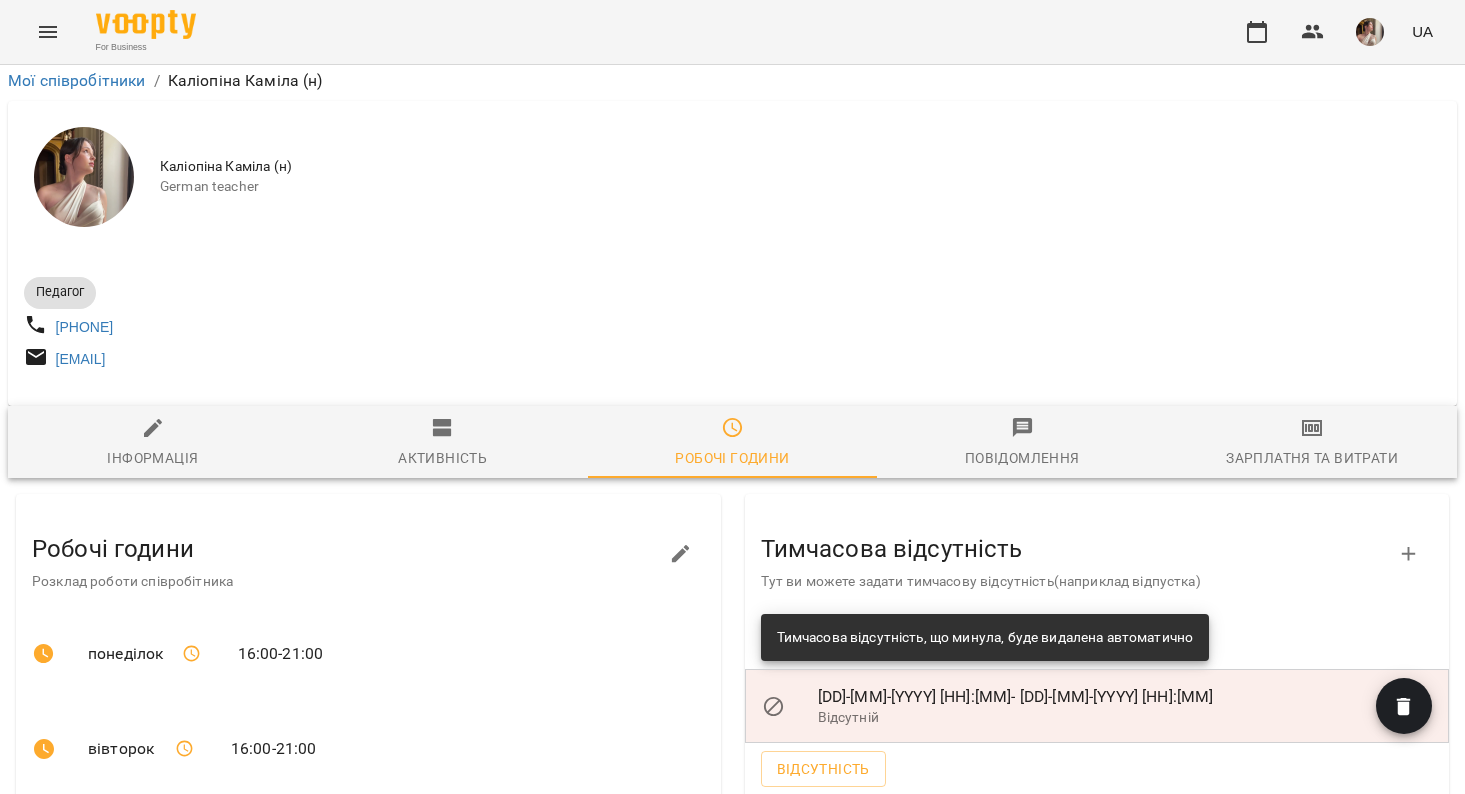 scroll, scrollTop: 324, scrollLeft: 0, axis: vertical 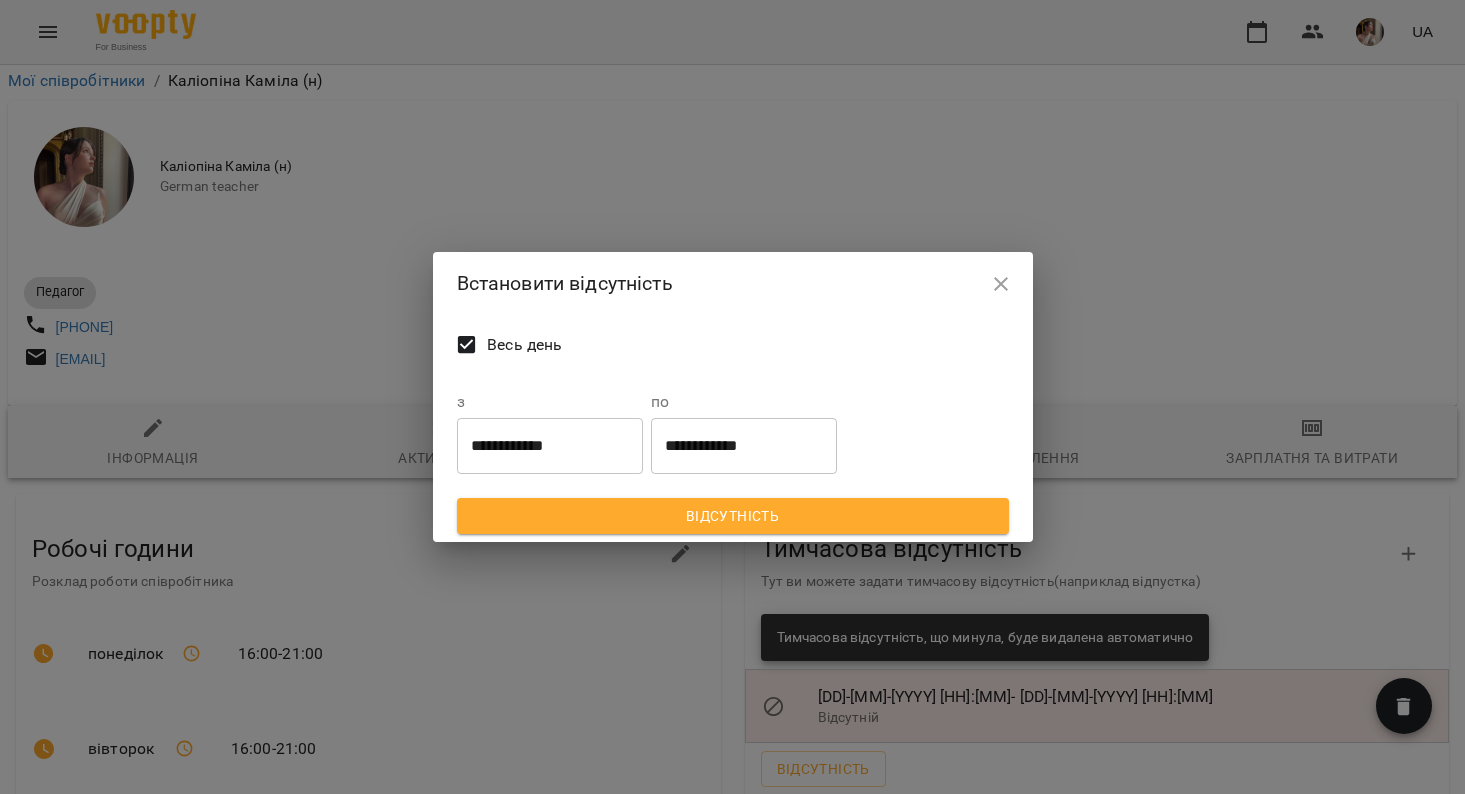 click on "**********" at bounding box center (550, 446) 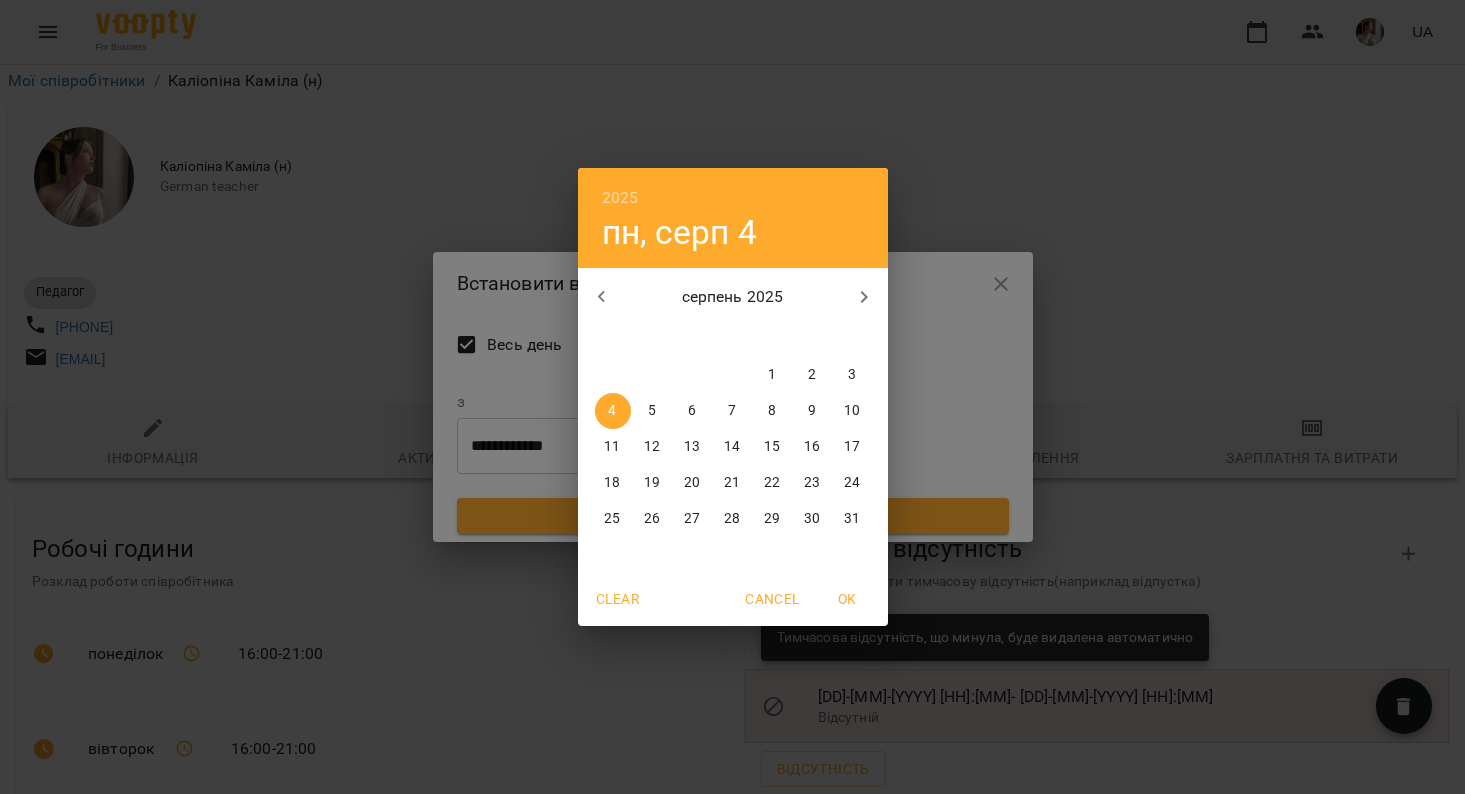 click on "5" at bounding box center [652, 411] 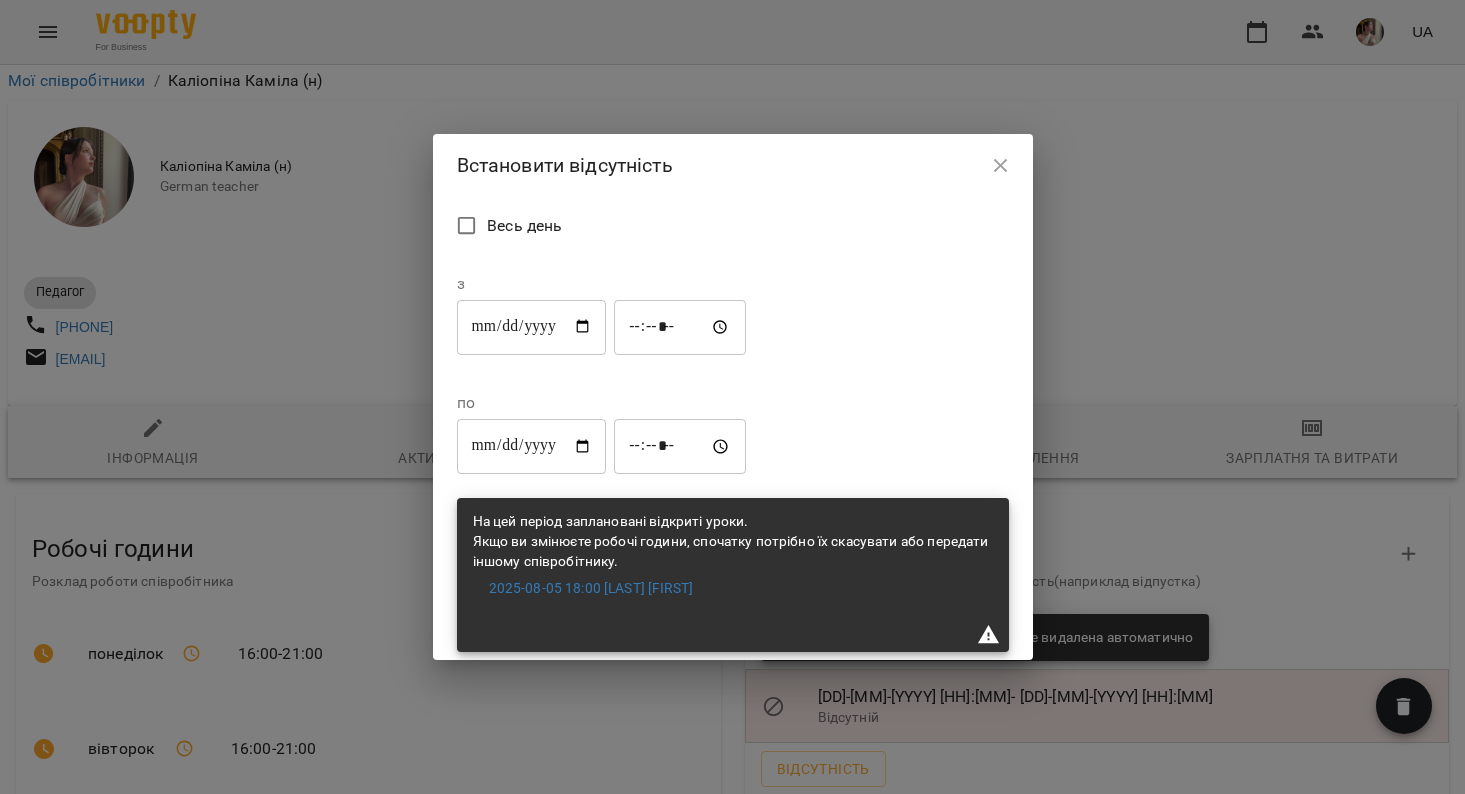 click on "**********" at bounding box center (532, 327) 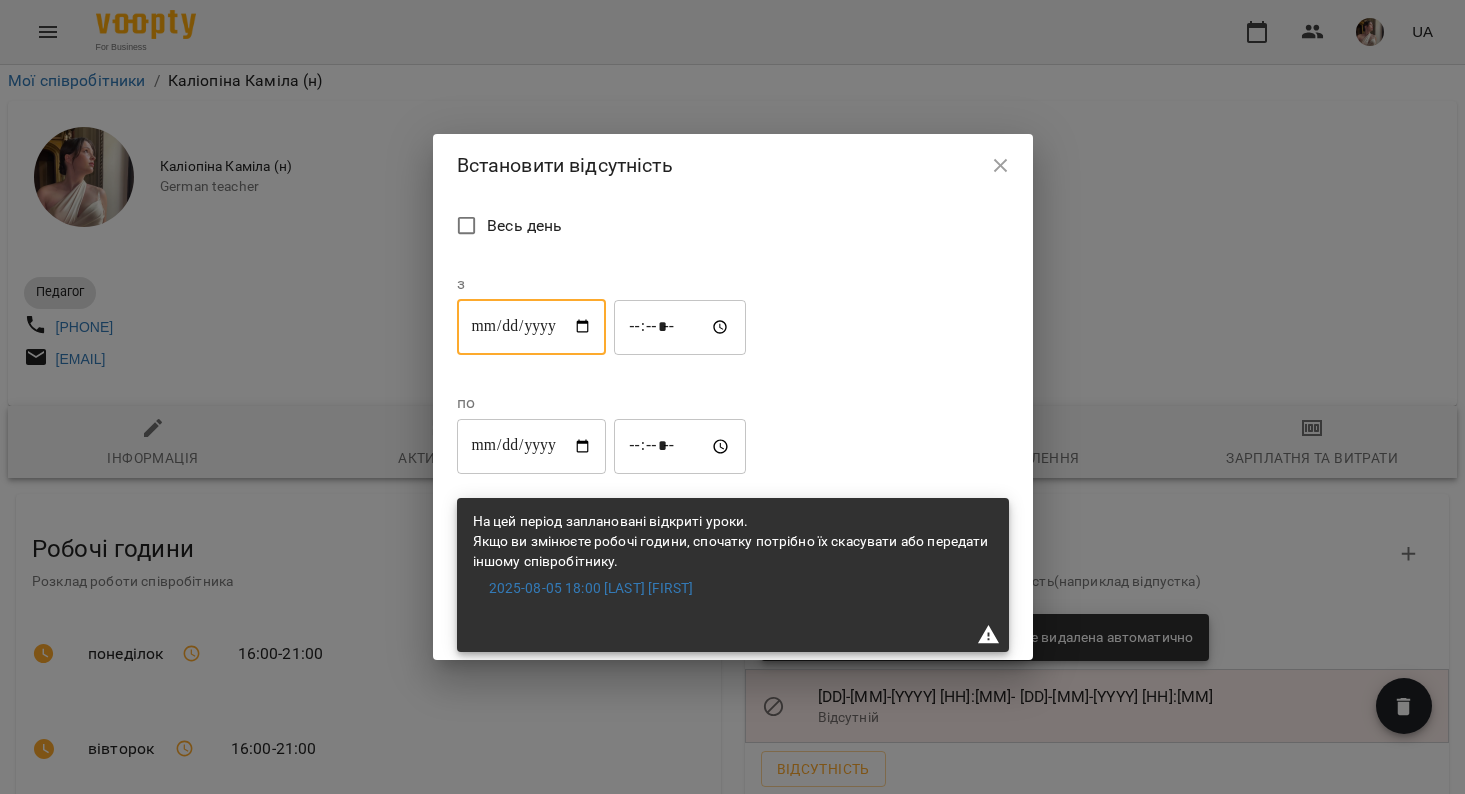 type on "**********" 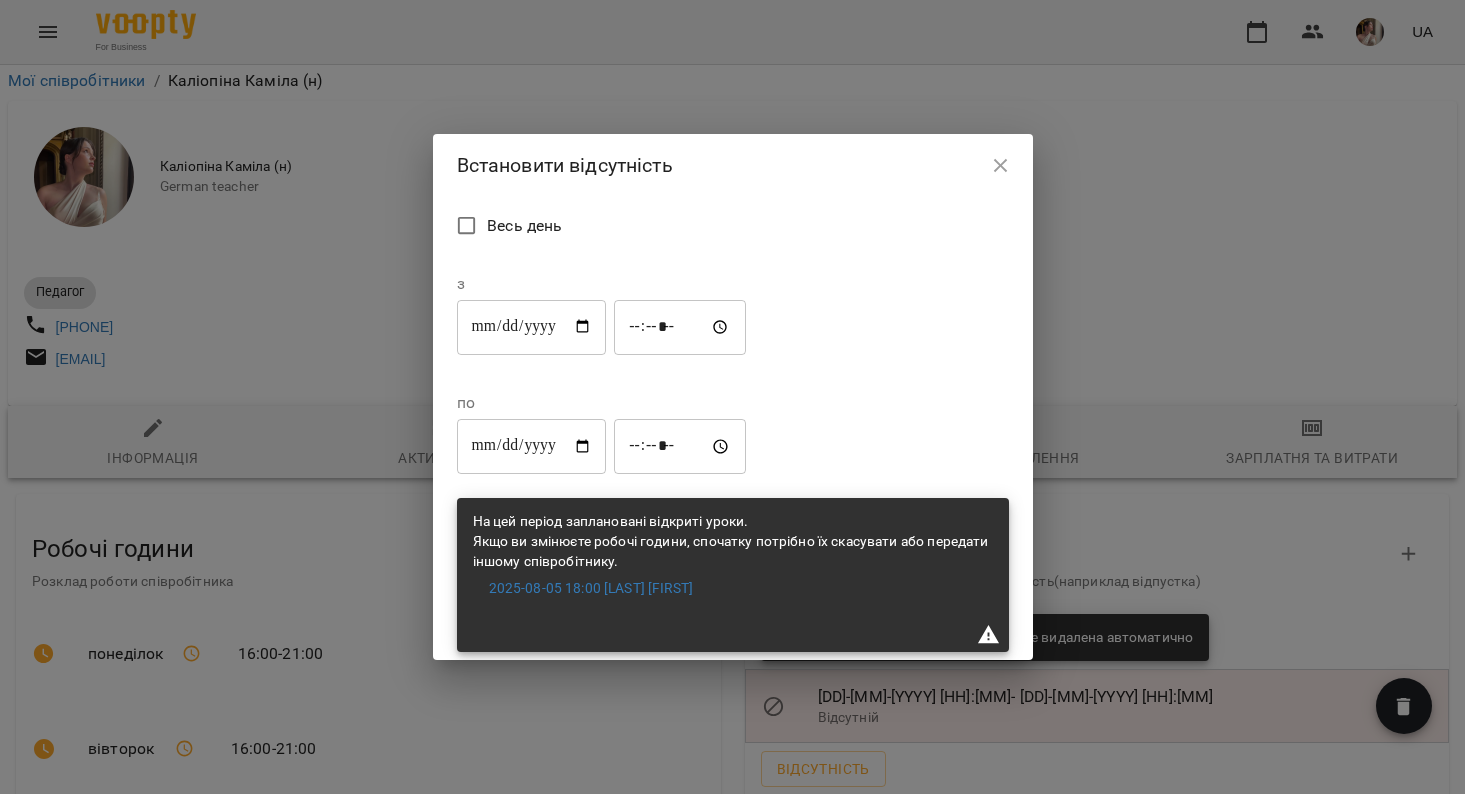 click on "з [DATE] ​ [TIME] ​" at bounding box center [601, 315] 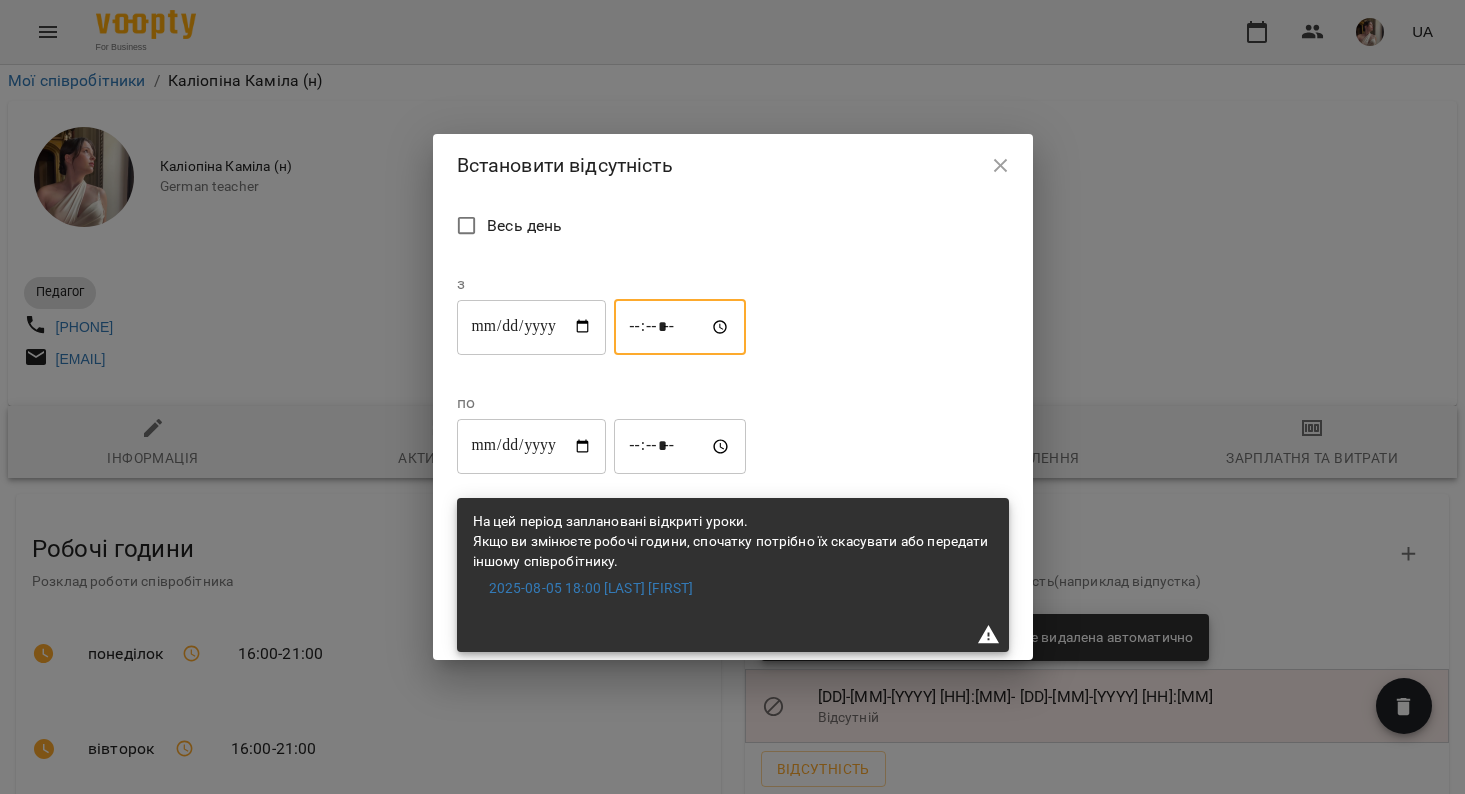 click on "*****" at bounding box center (680, 327) 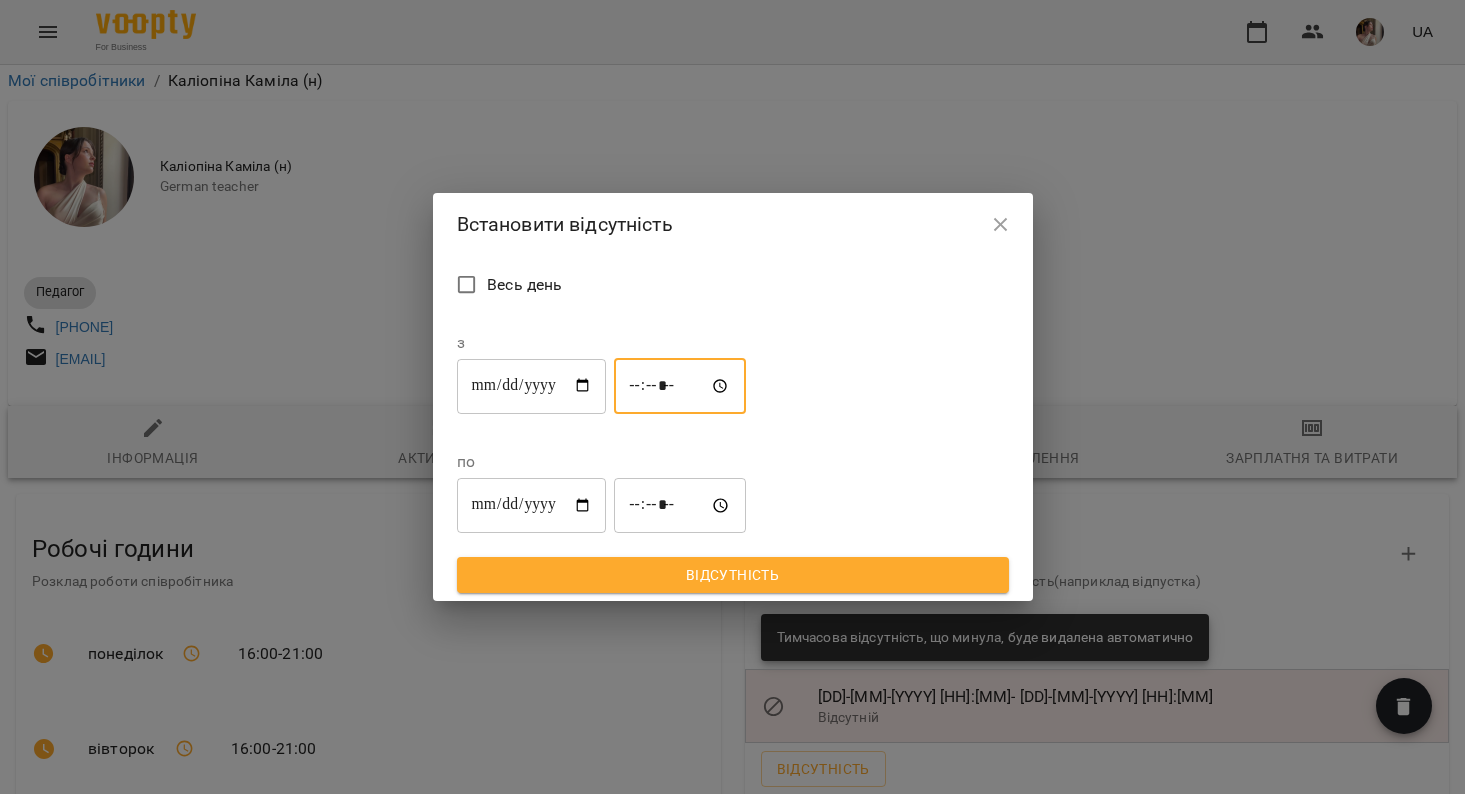 type on "*****" 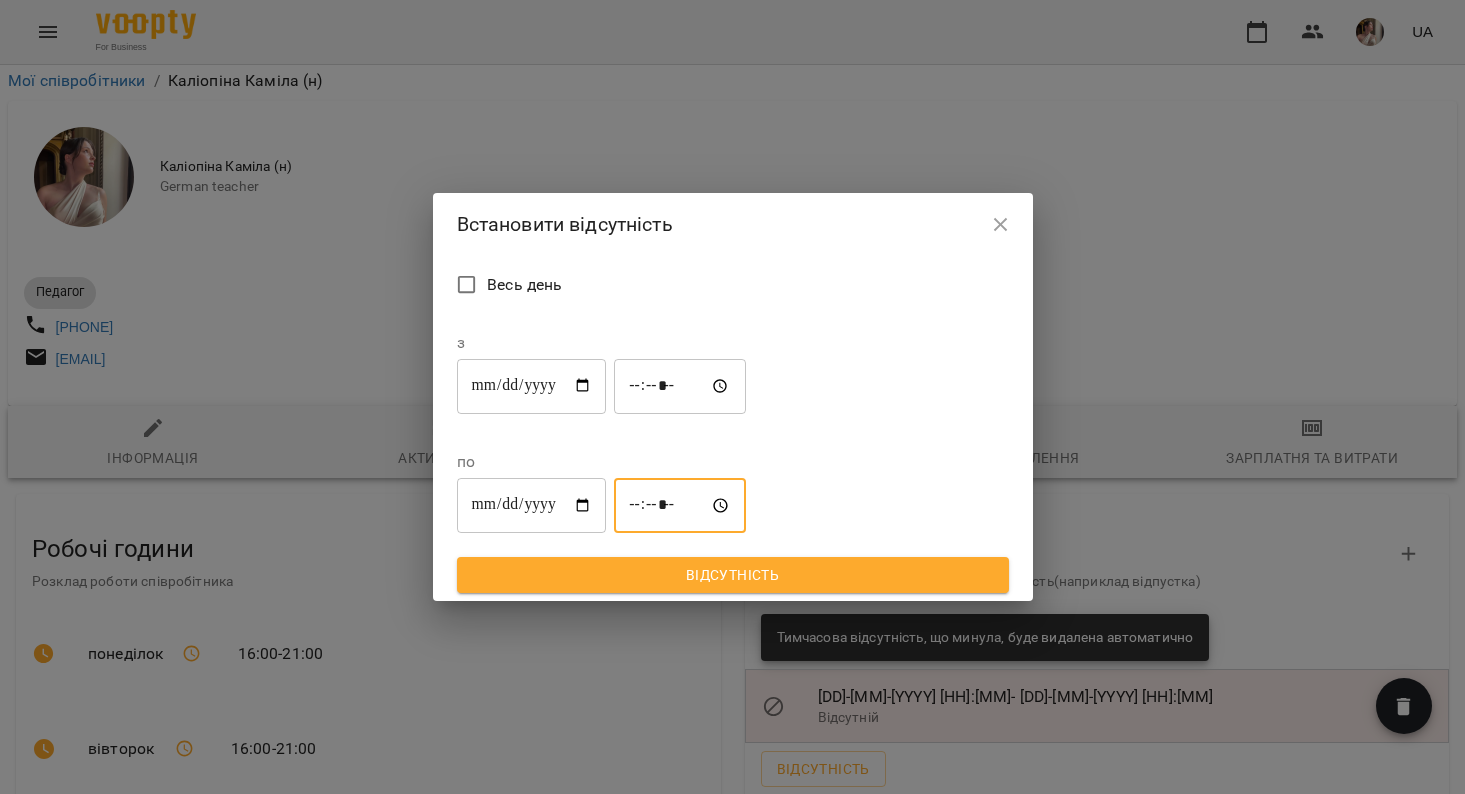 click on "*****" at bounding box center [680, 506] 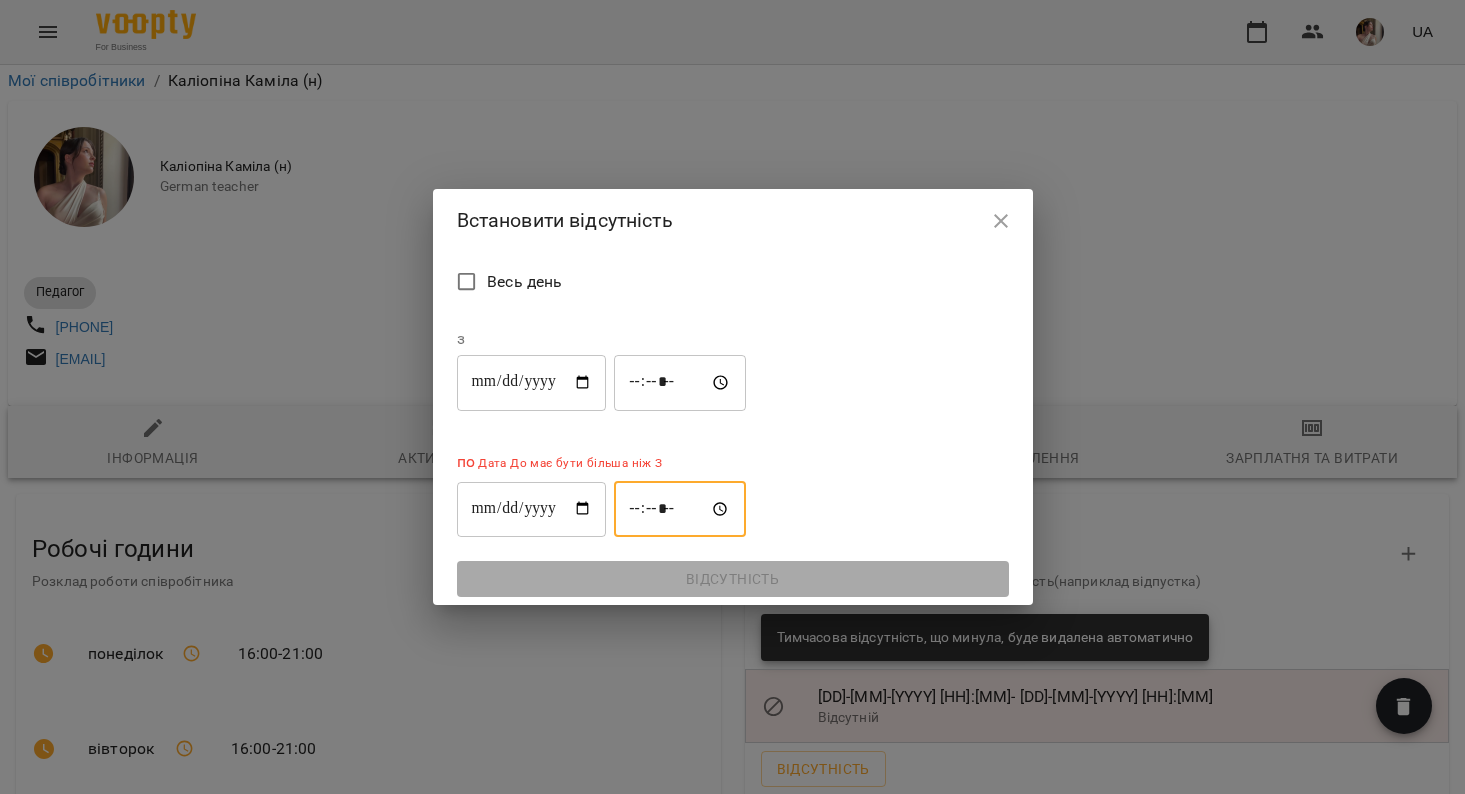 click on "*****" at bounding box center [680, 509] 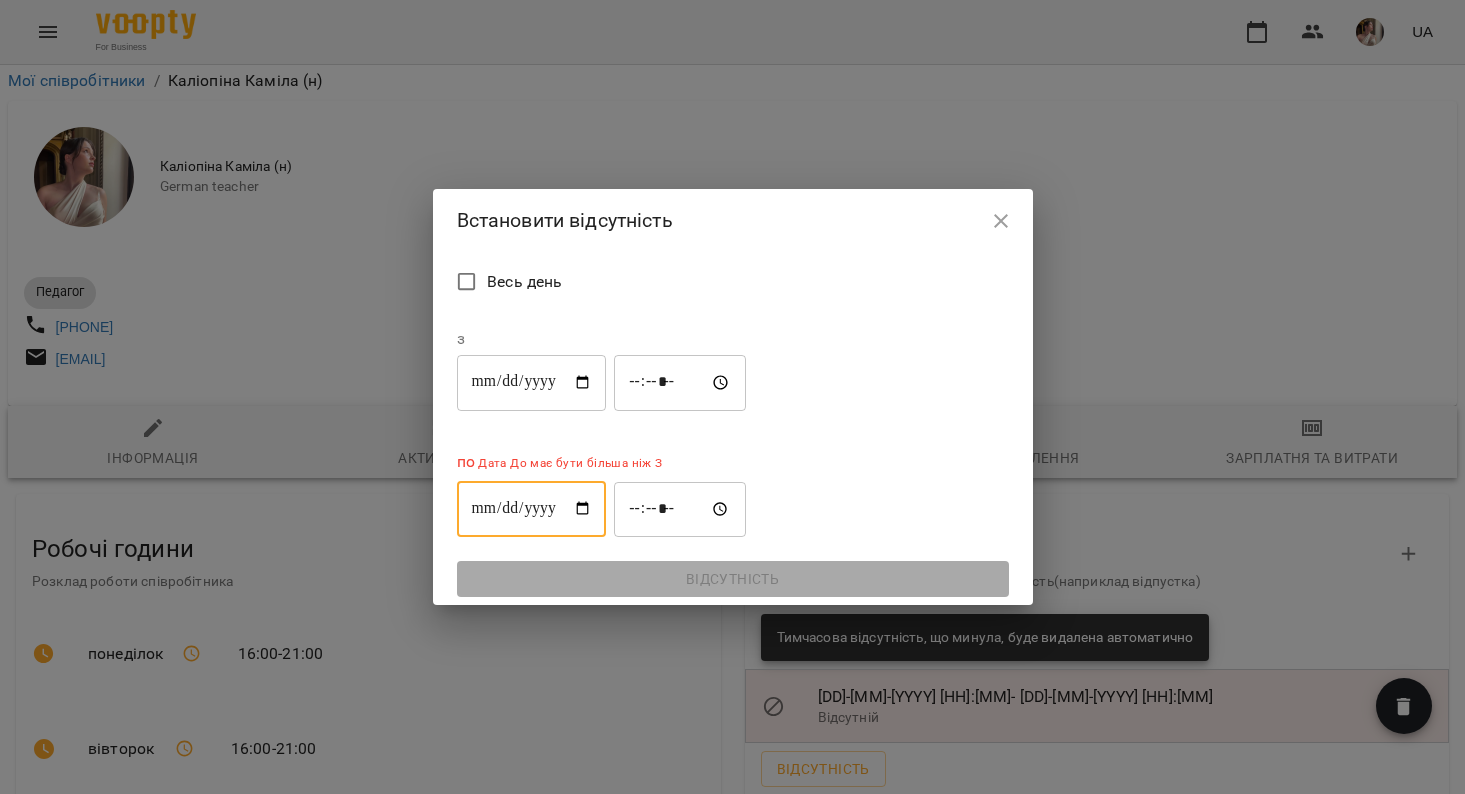 click on "**********" at bounding box center (532, 509) 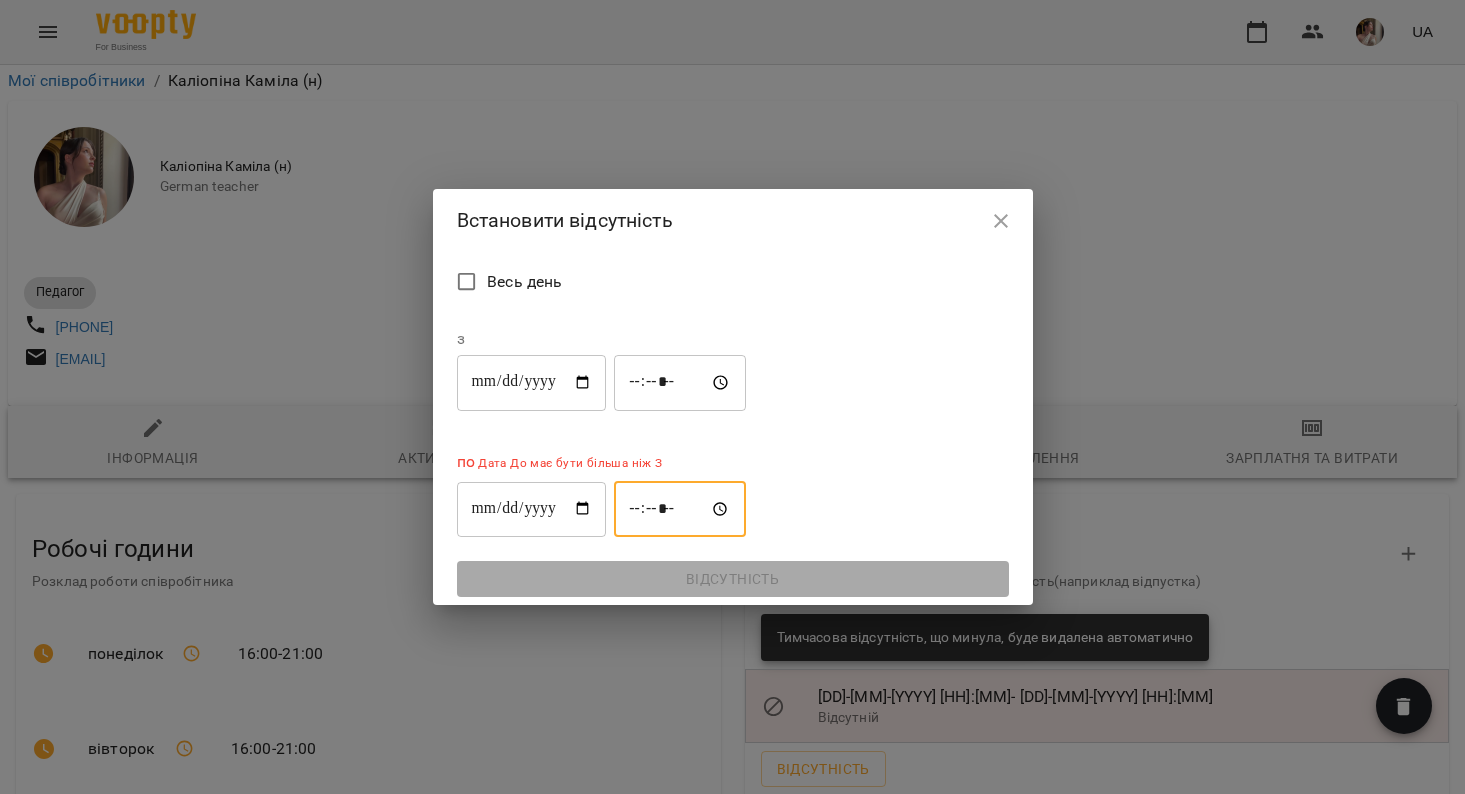 click on "*****" at bounding box center (680, 509) 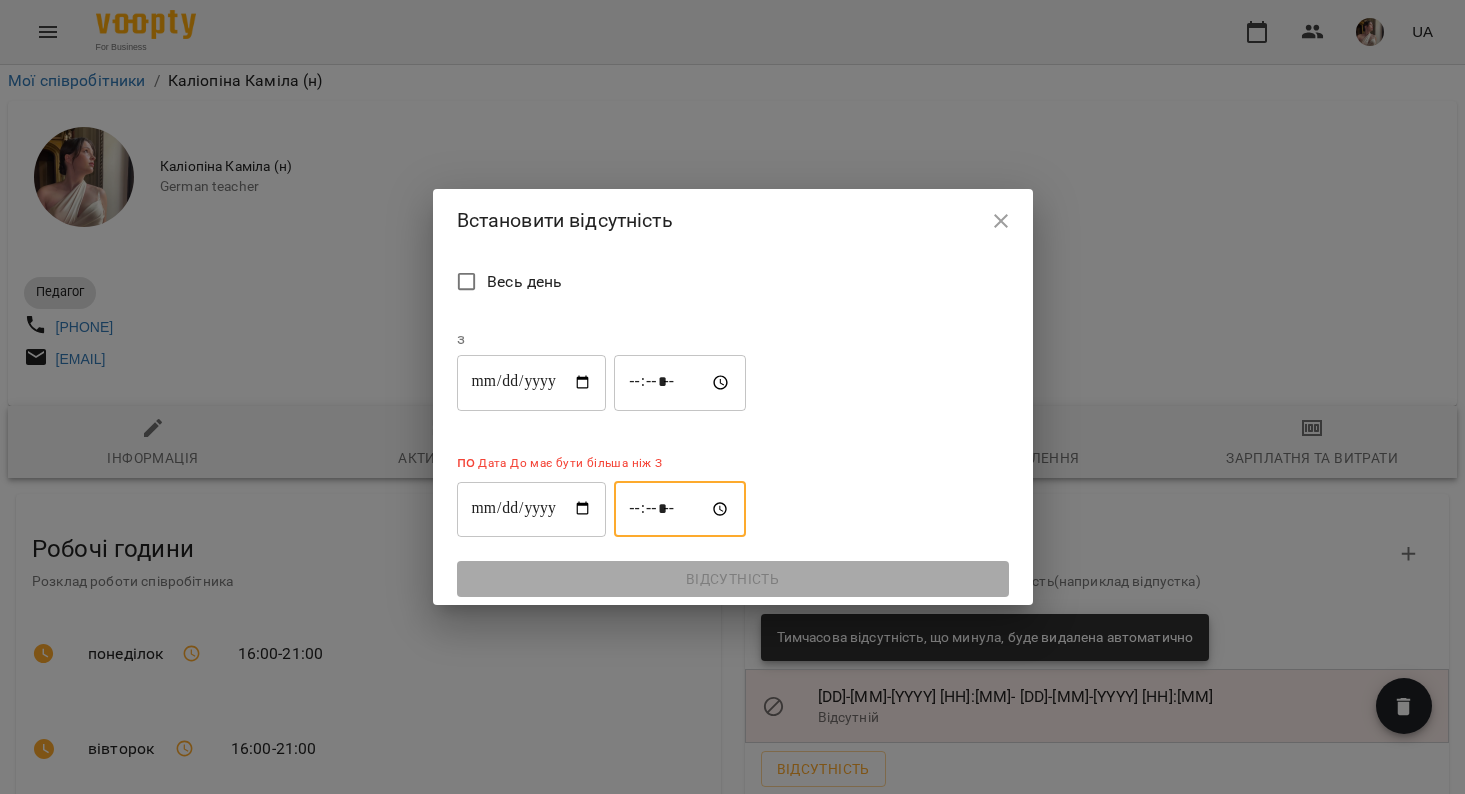 click on "**********" at bounding box center [532, 509] 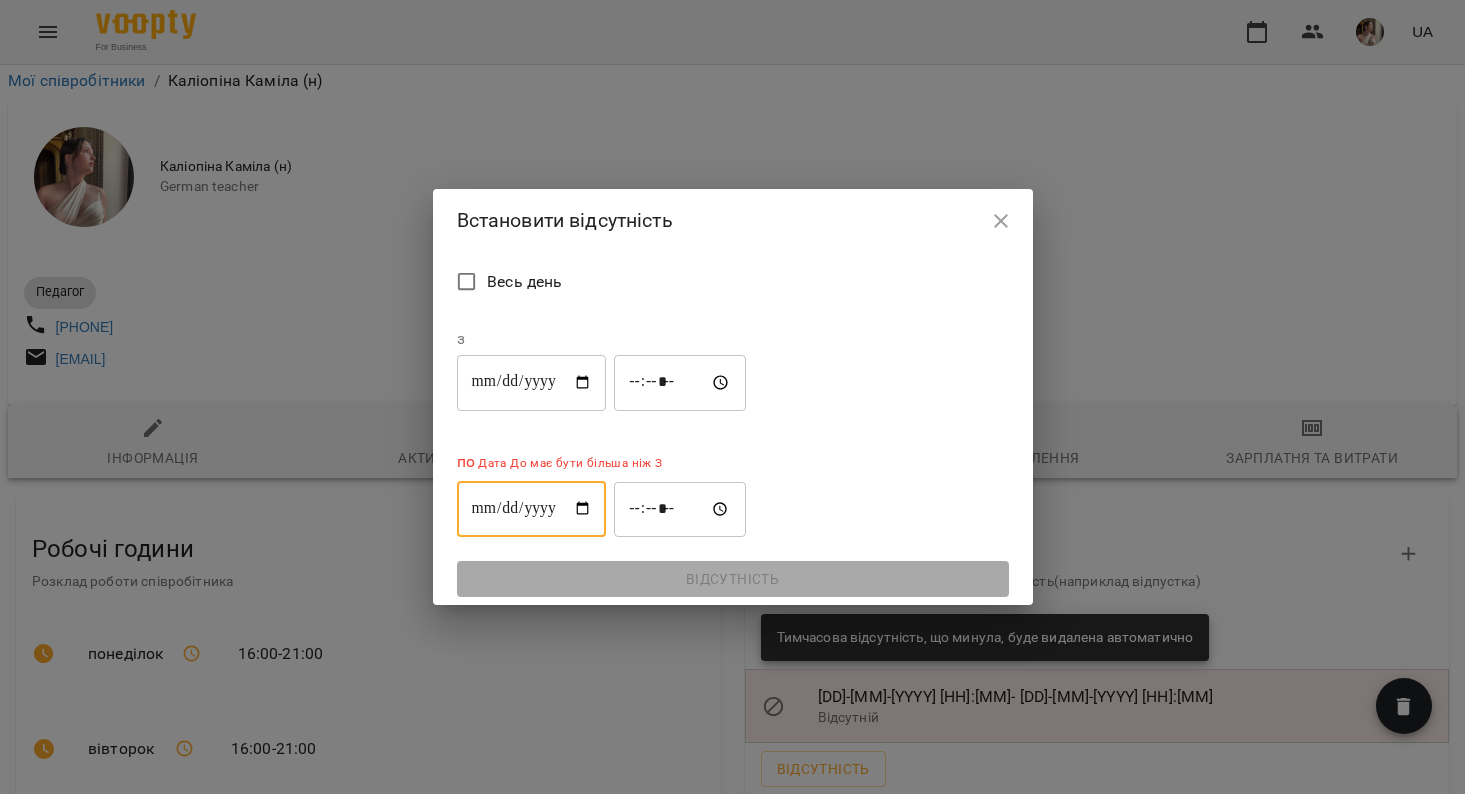 click on "Весь день" at bounding box center [733, 284] 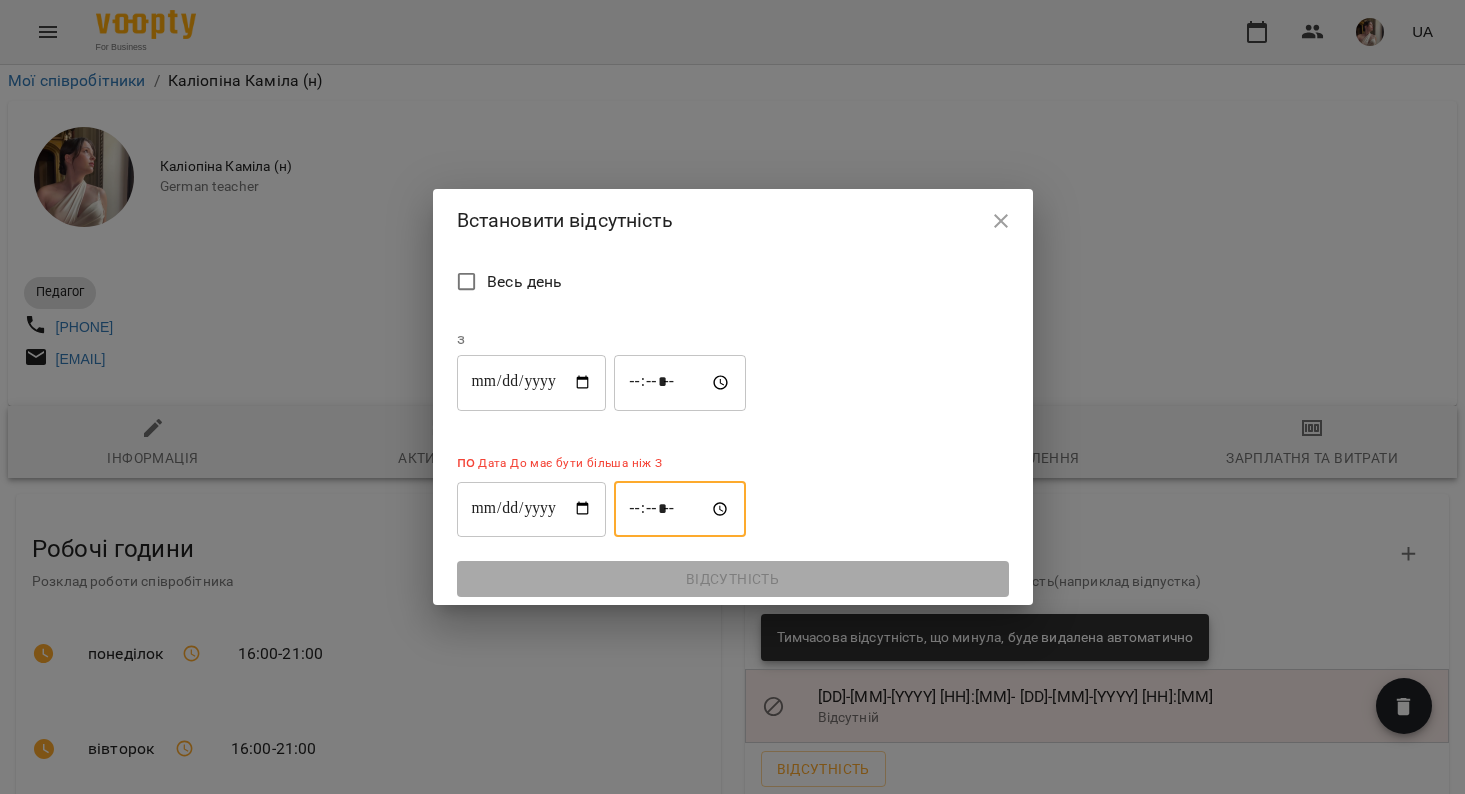 click on "*****" at bounding box center (680, 509) 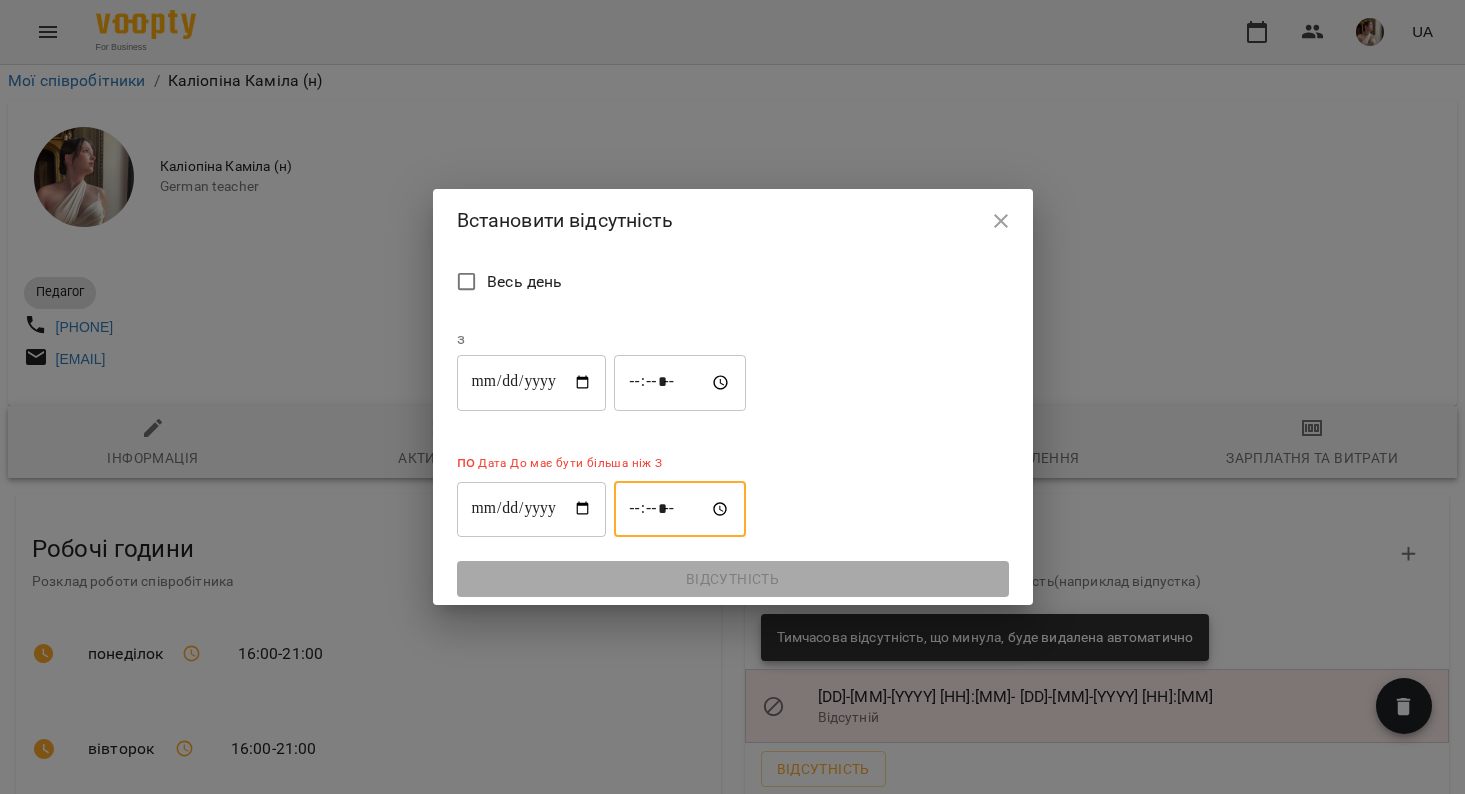 click on "*****" at bounding box center (680, 509) 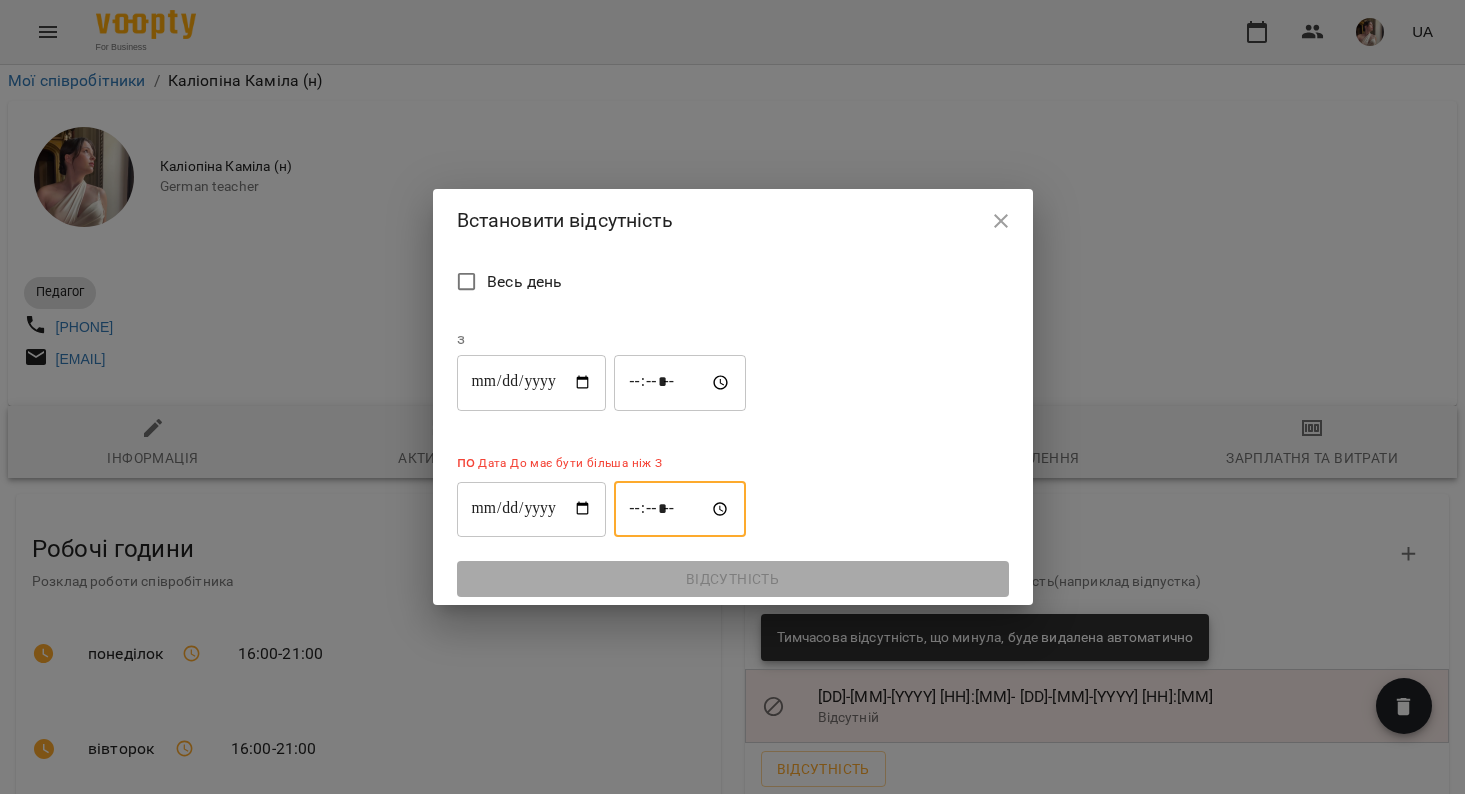 click on "*****" at bounding box center (680, 509) 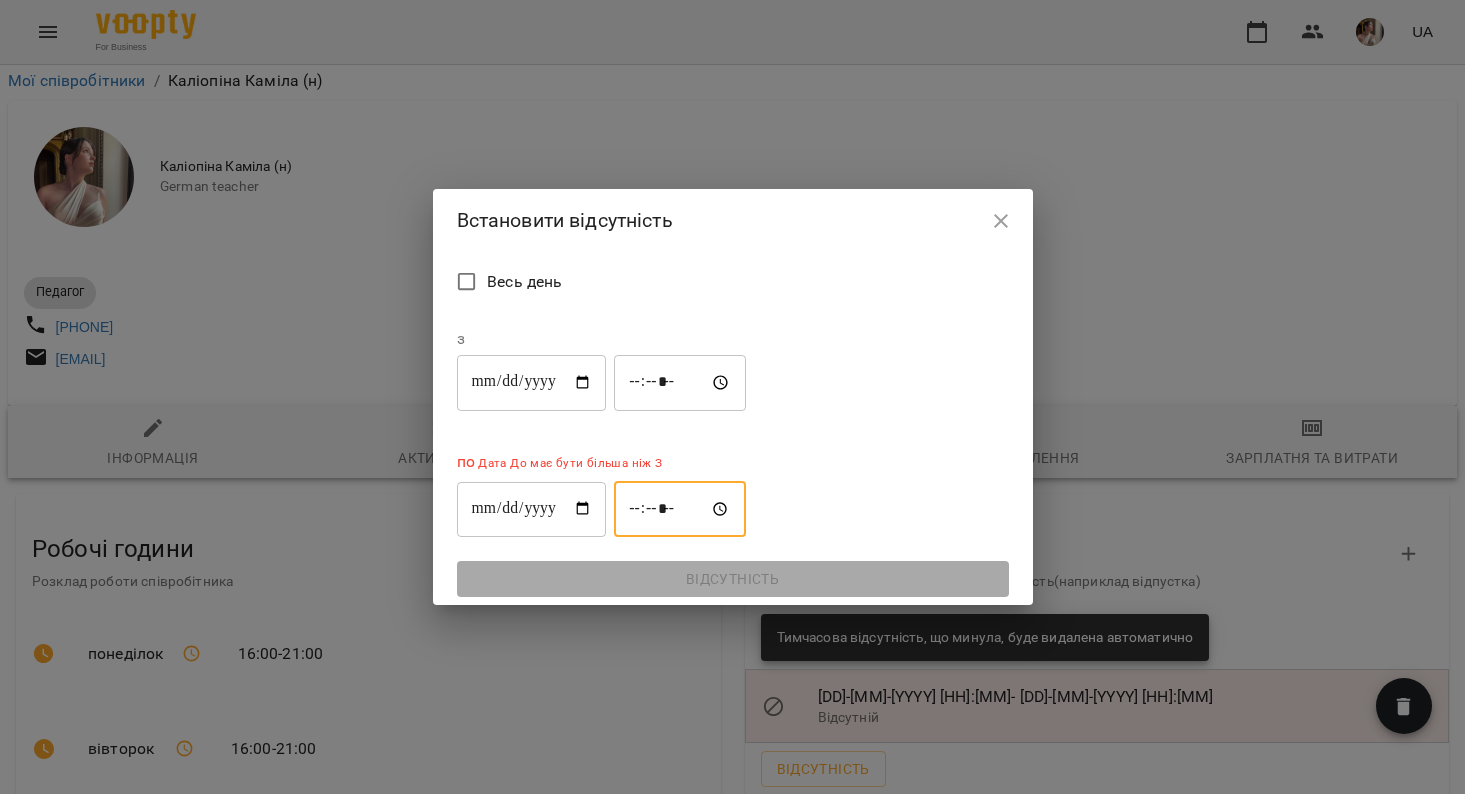click on "*****" at bounding box center (680, 509) 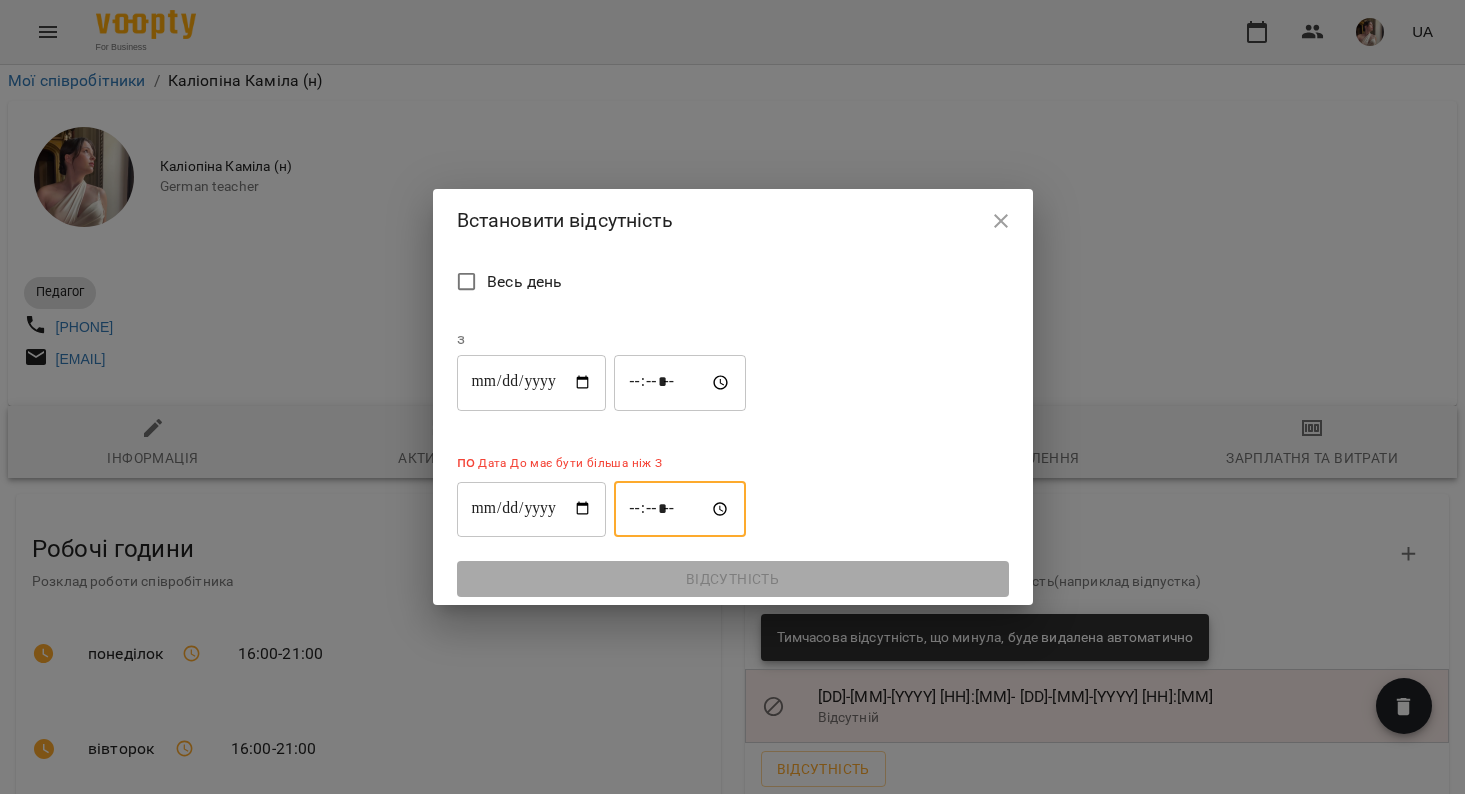 click on "*****" at bounding box center [680, 509] 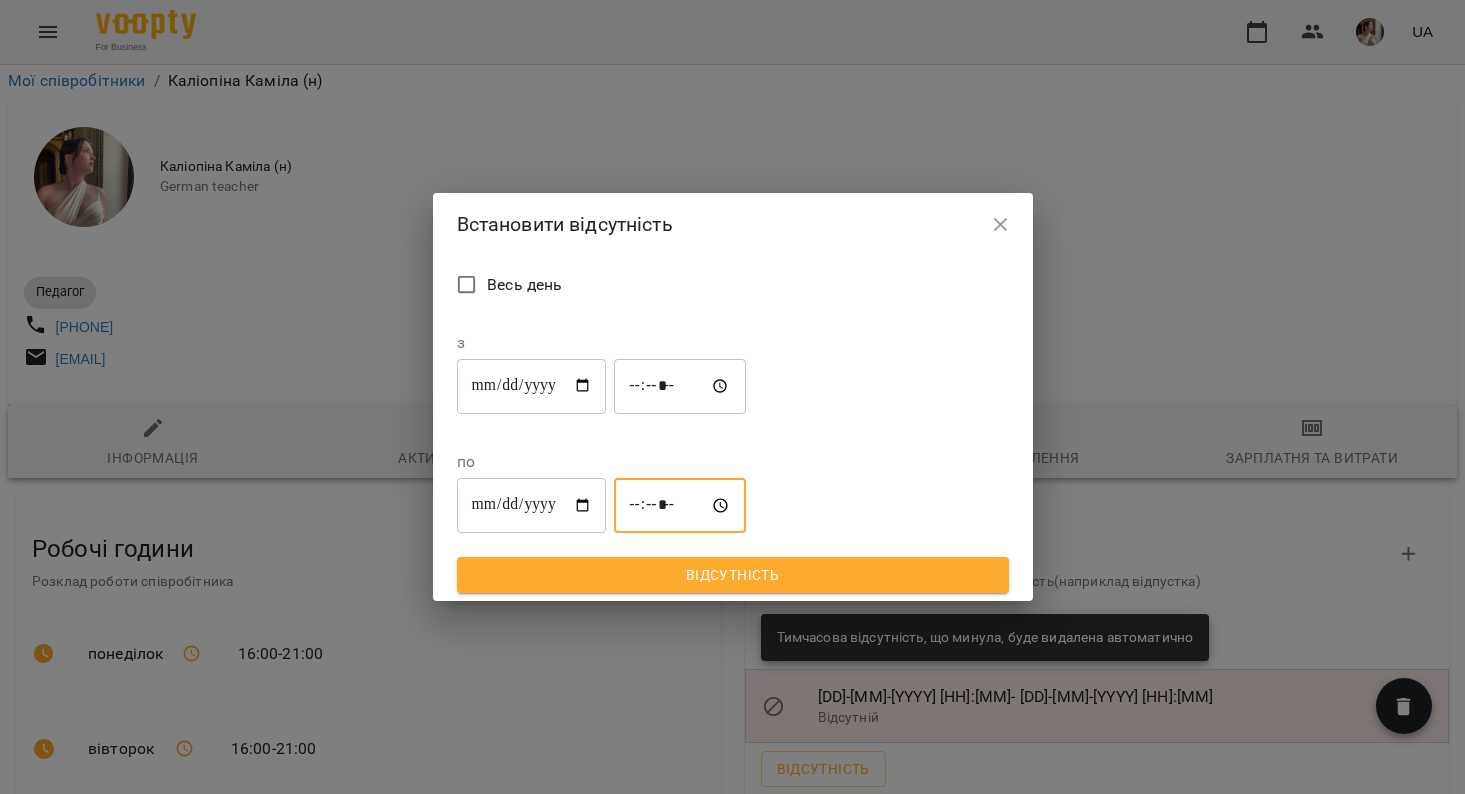 type on "*****" 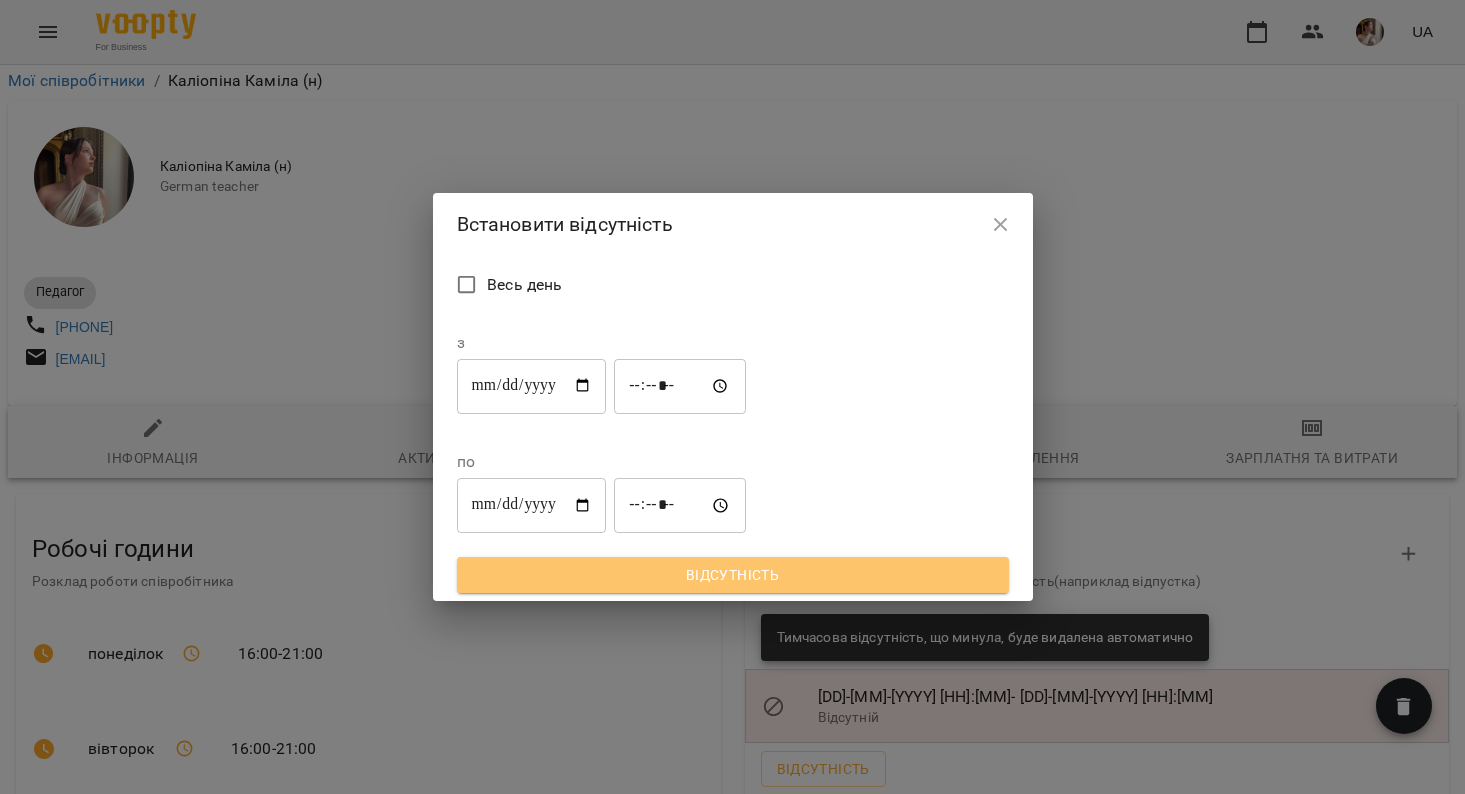 click on "Відсутність" at bounding box center [733, 575] 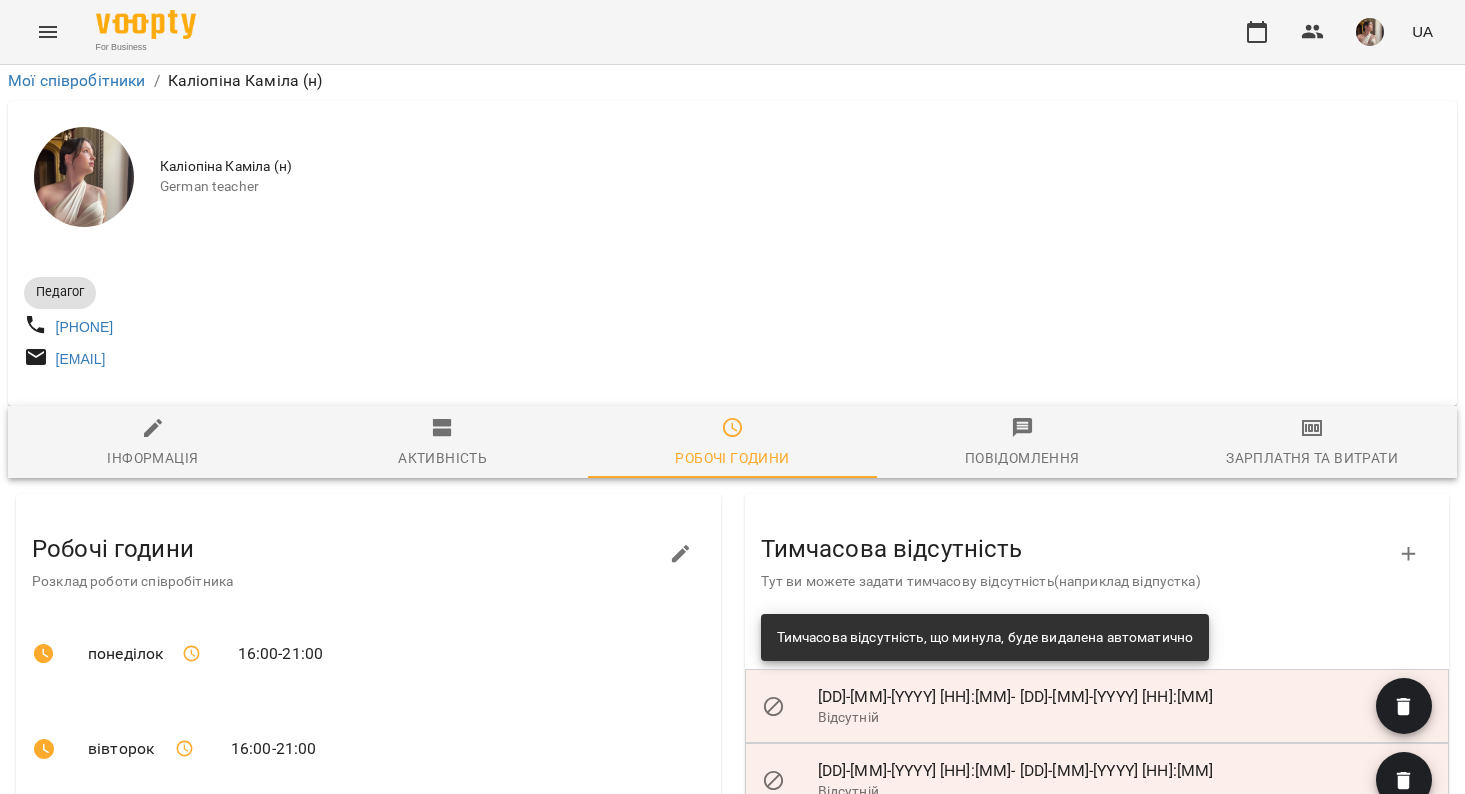 scroll, scrollTop: 398, scrollLeft: 0, axis: vertical 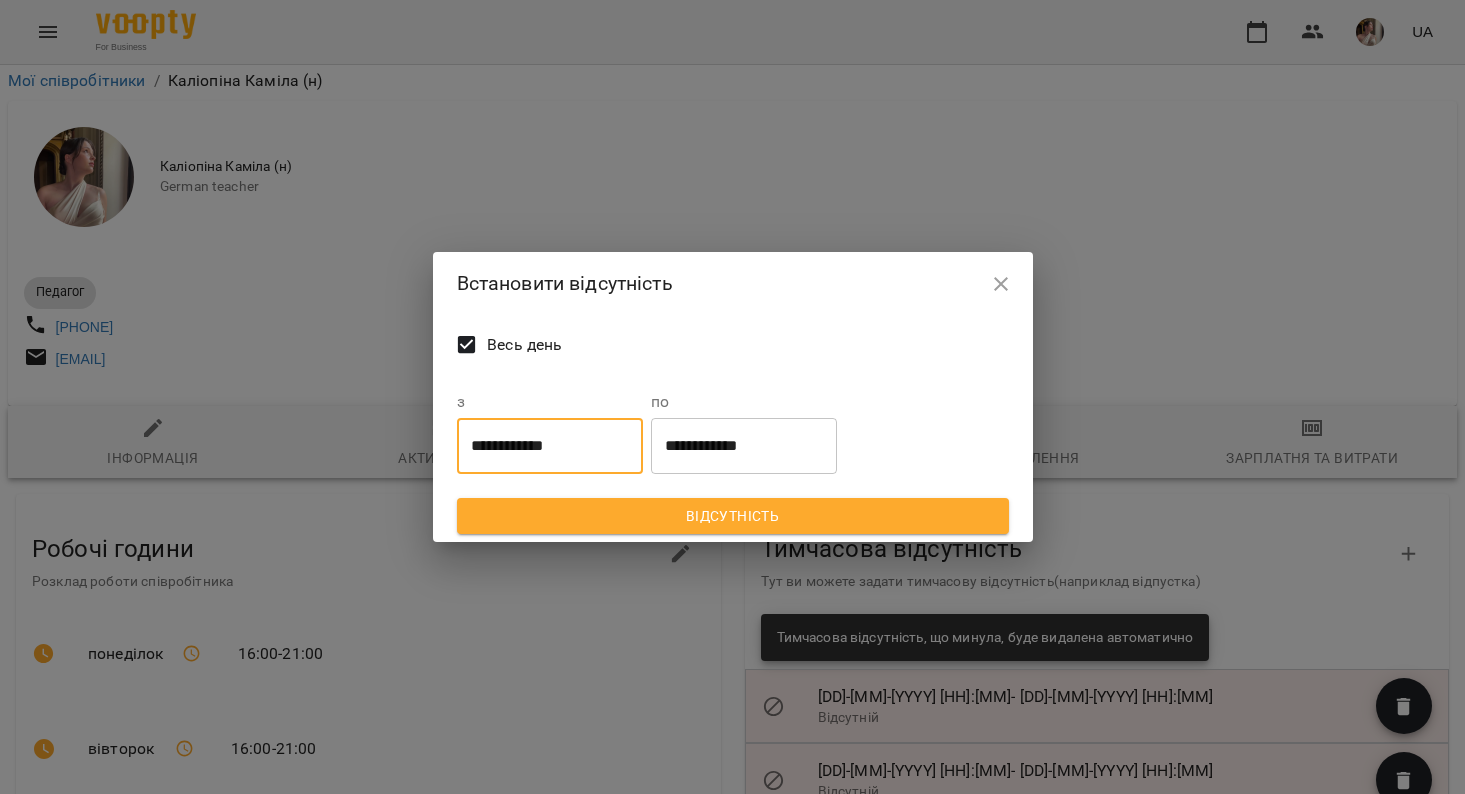 click on "**********" at bounding box center [550, 446] 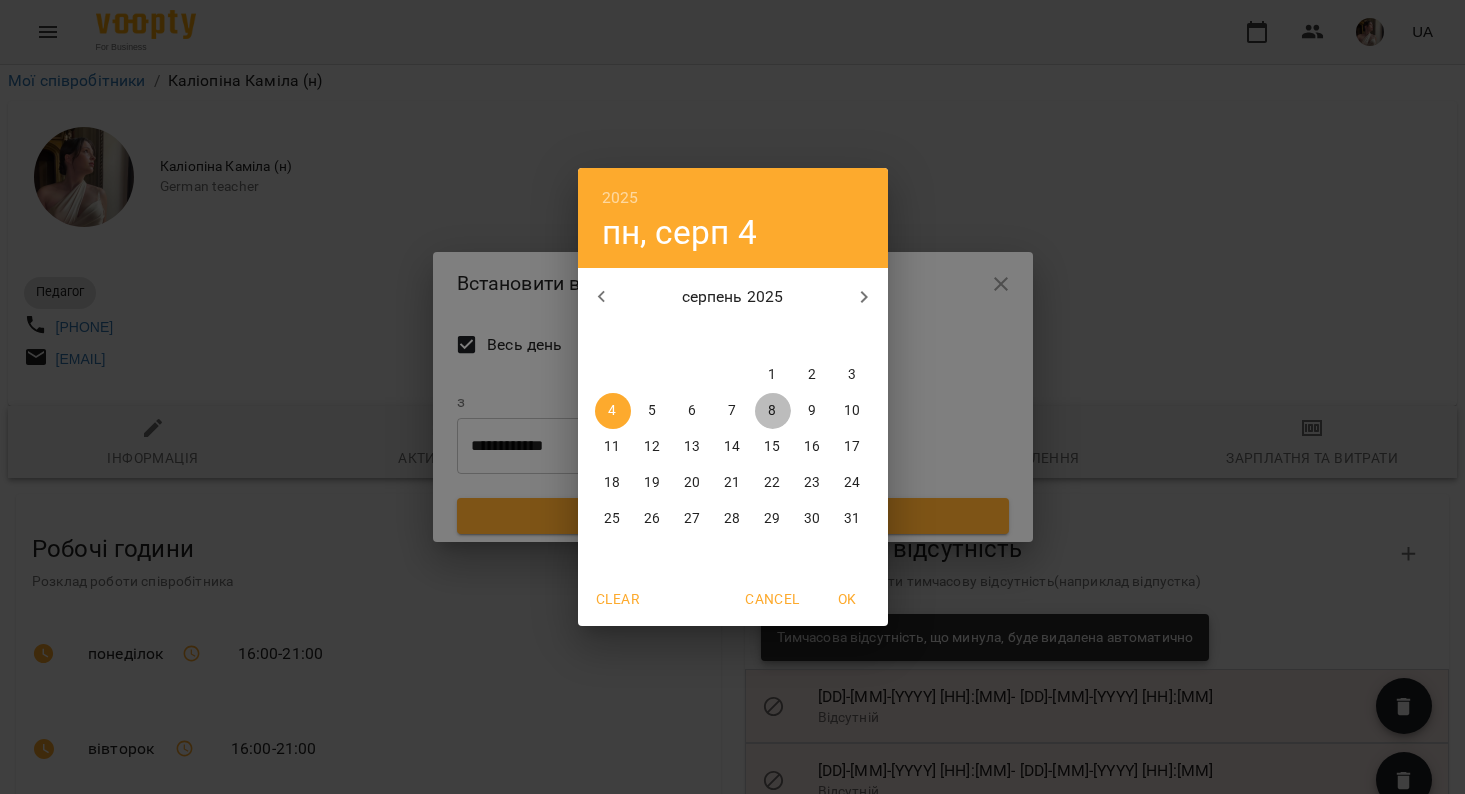 click on "8" at bounding box center (772, 411) 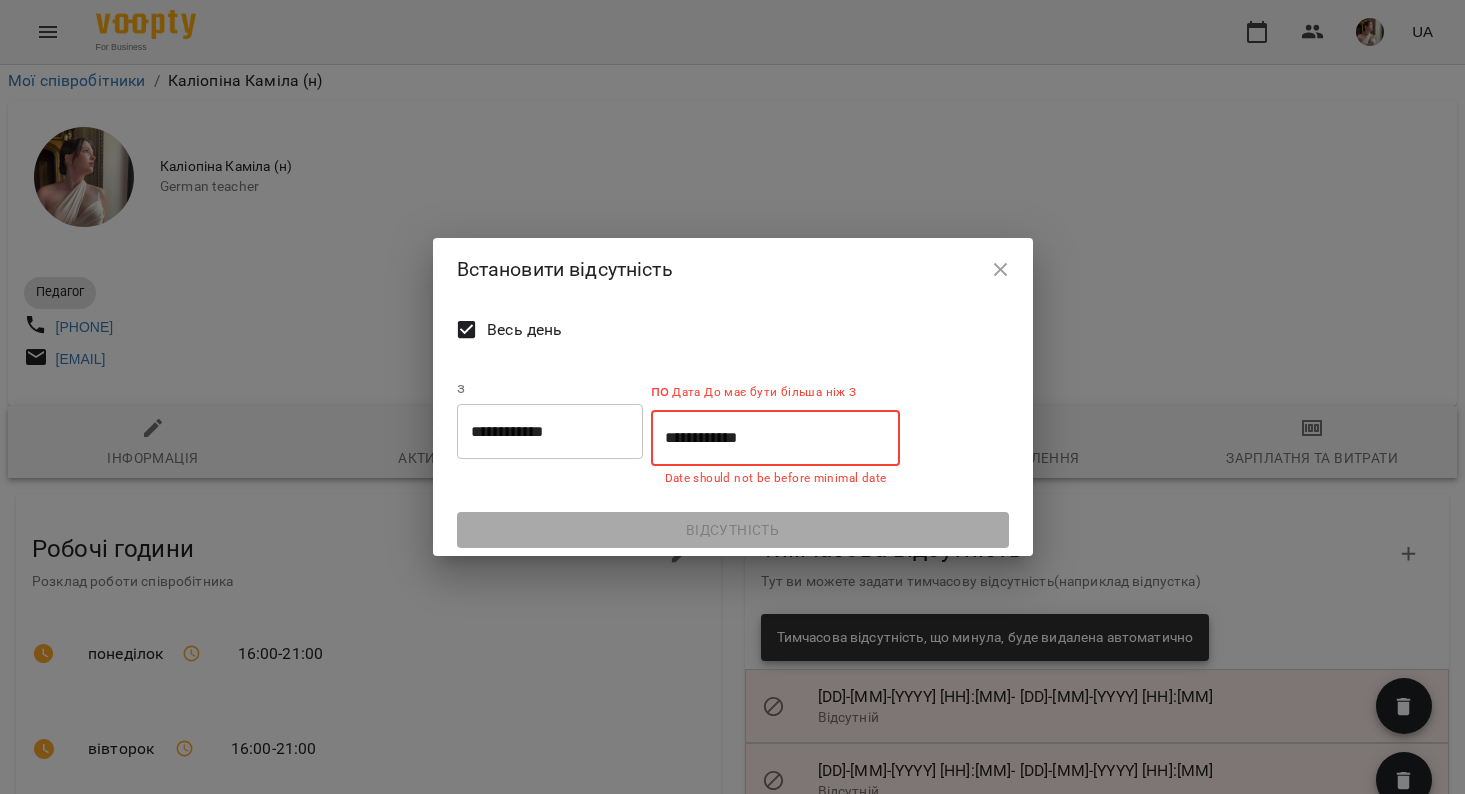 click on "**********" at bounding box center [776, 438] 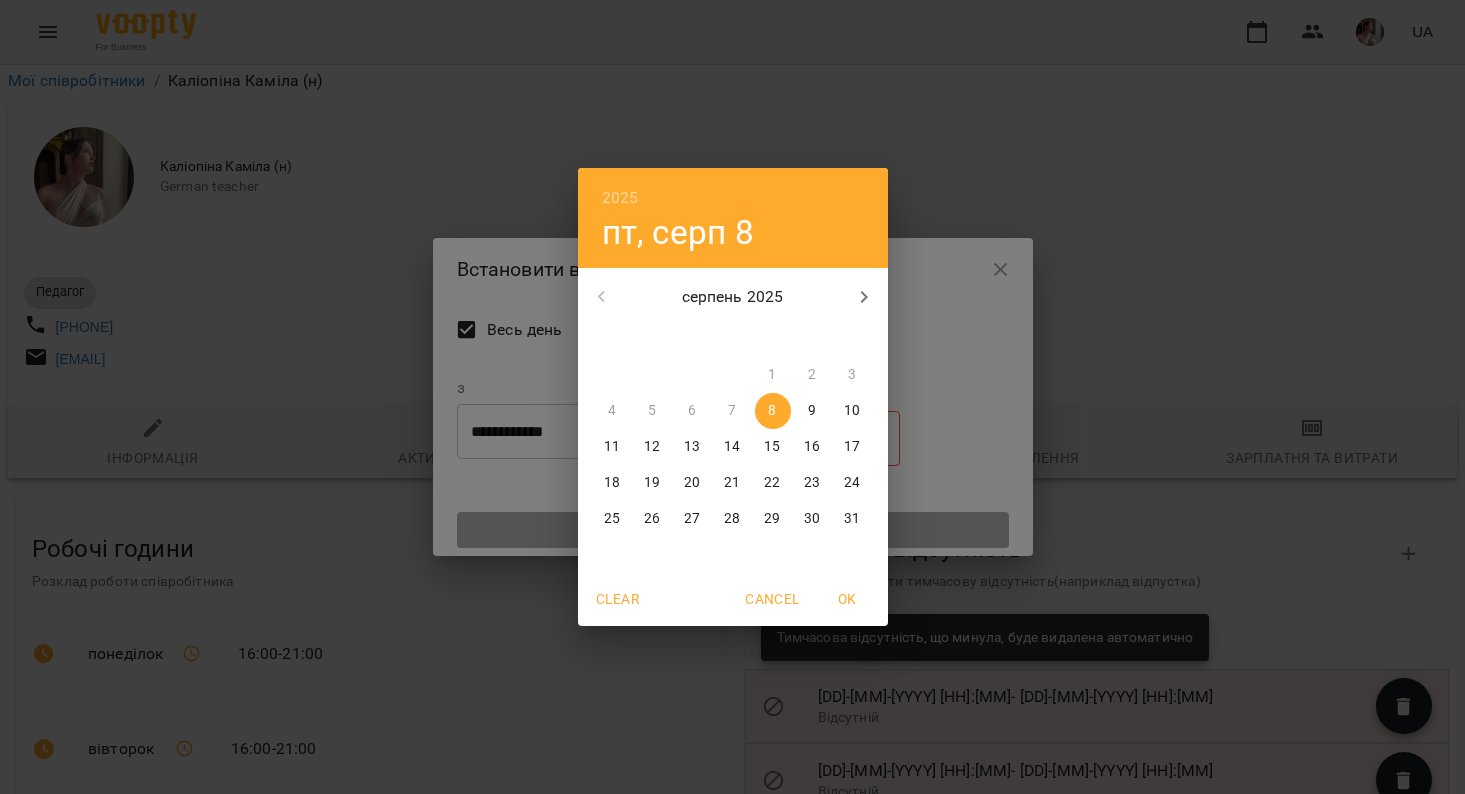 click on "[YYYY] [DAY], [MONTH] [DD] [YYYY] [DAY] [DAY] [DAY] [DAY] [DAY] [DAY] [DAY] [DD] [DD] [DD] [DD] [DD] [DD] [DD] [DD] [DD] [DD] [DD] [DD] [DD] [DD] [DD] [DD] [DD] [DD] [DD] [DD] [DD] [DD] [DD] [DD] [DD] [DD] Clear Cancel OK" at bounding box center (732, 397) 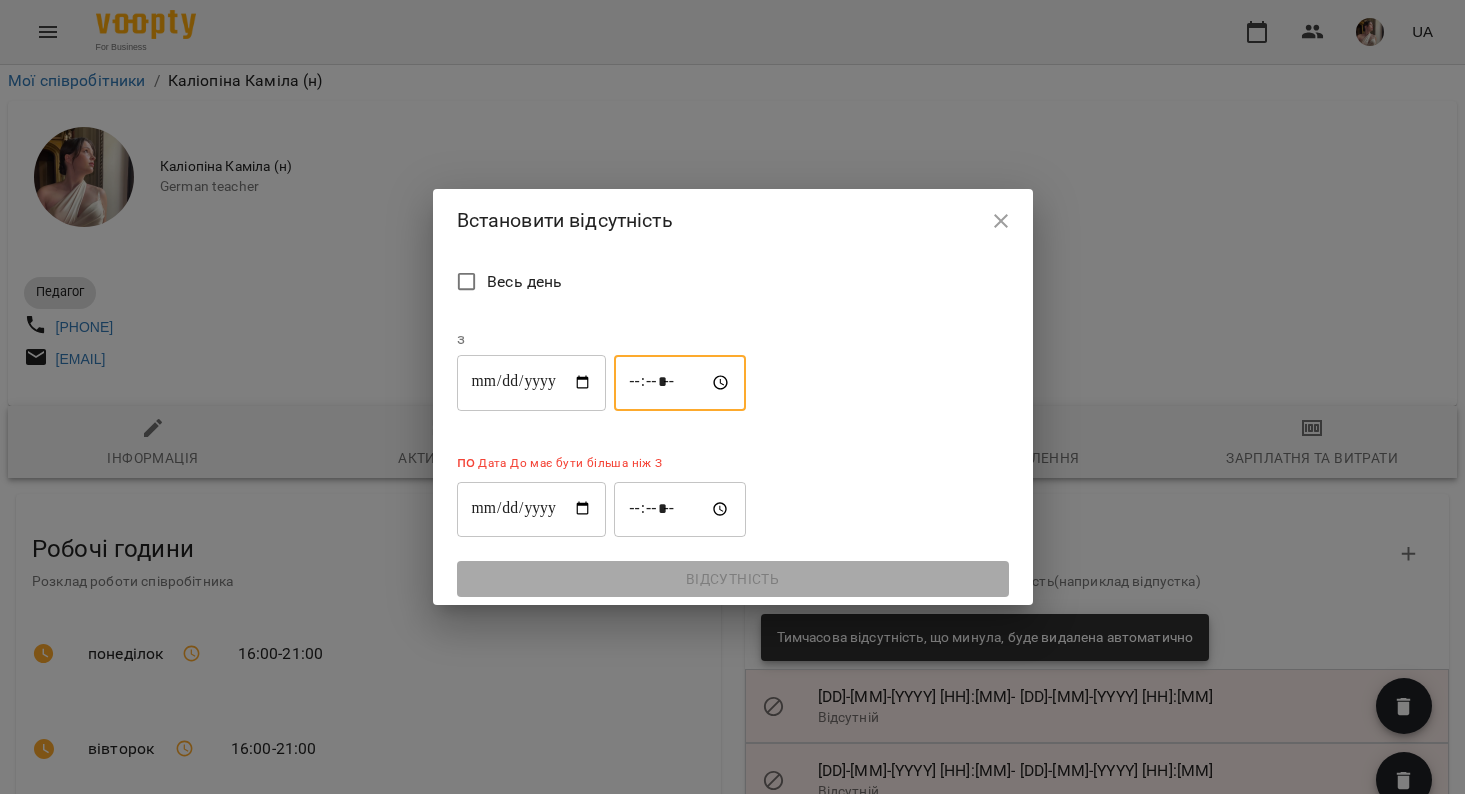 click on "*****" at bounding box center [680, 383] 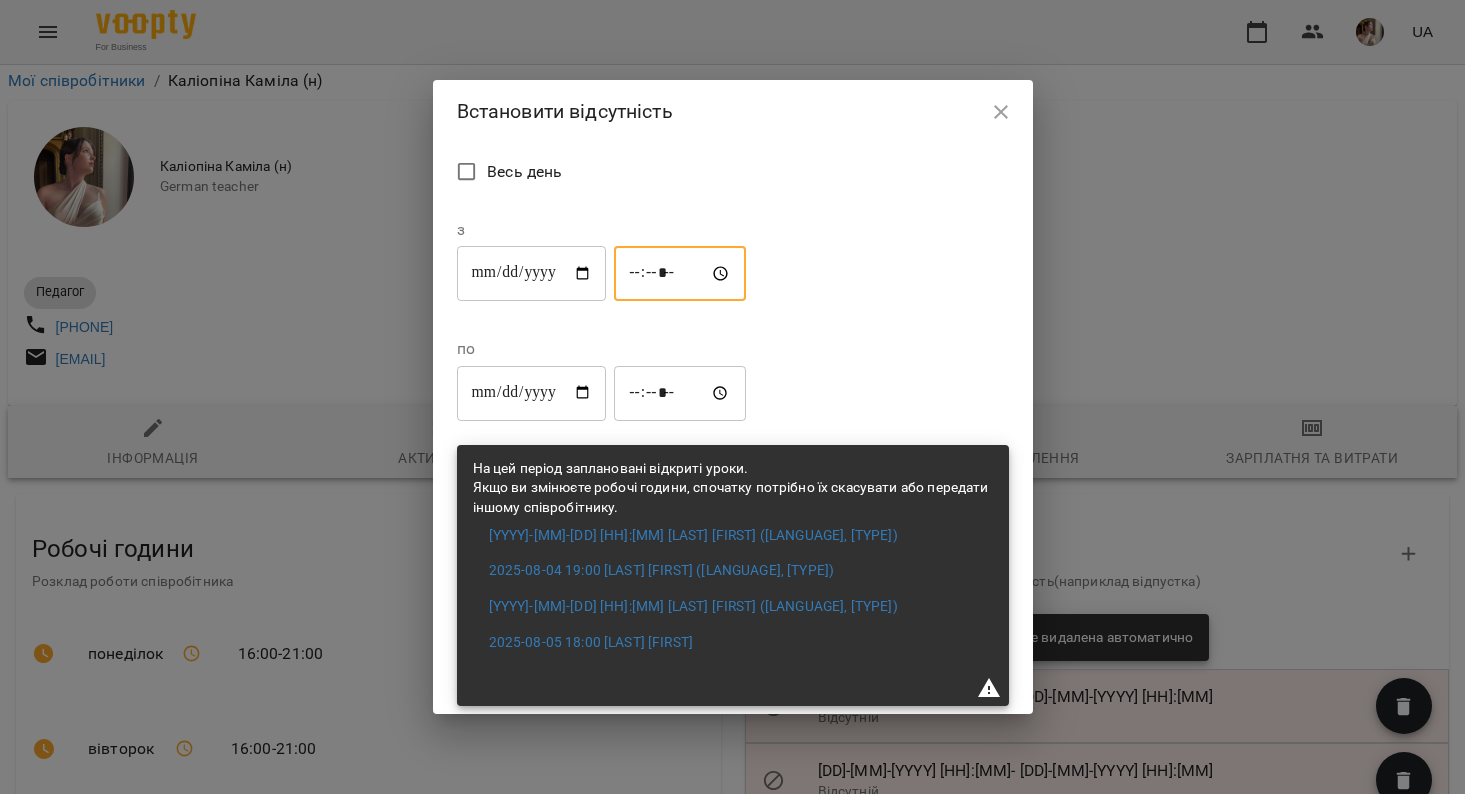 click on "*****" at bounding box center (680, 274) 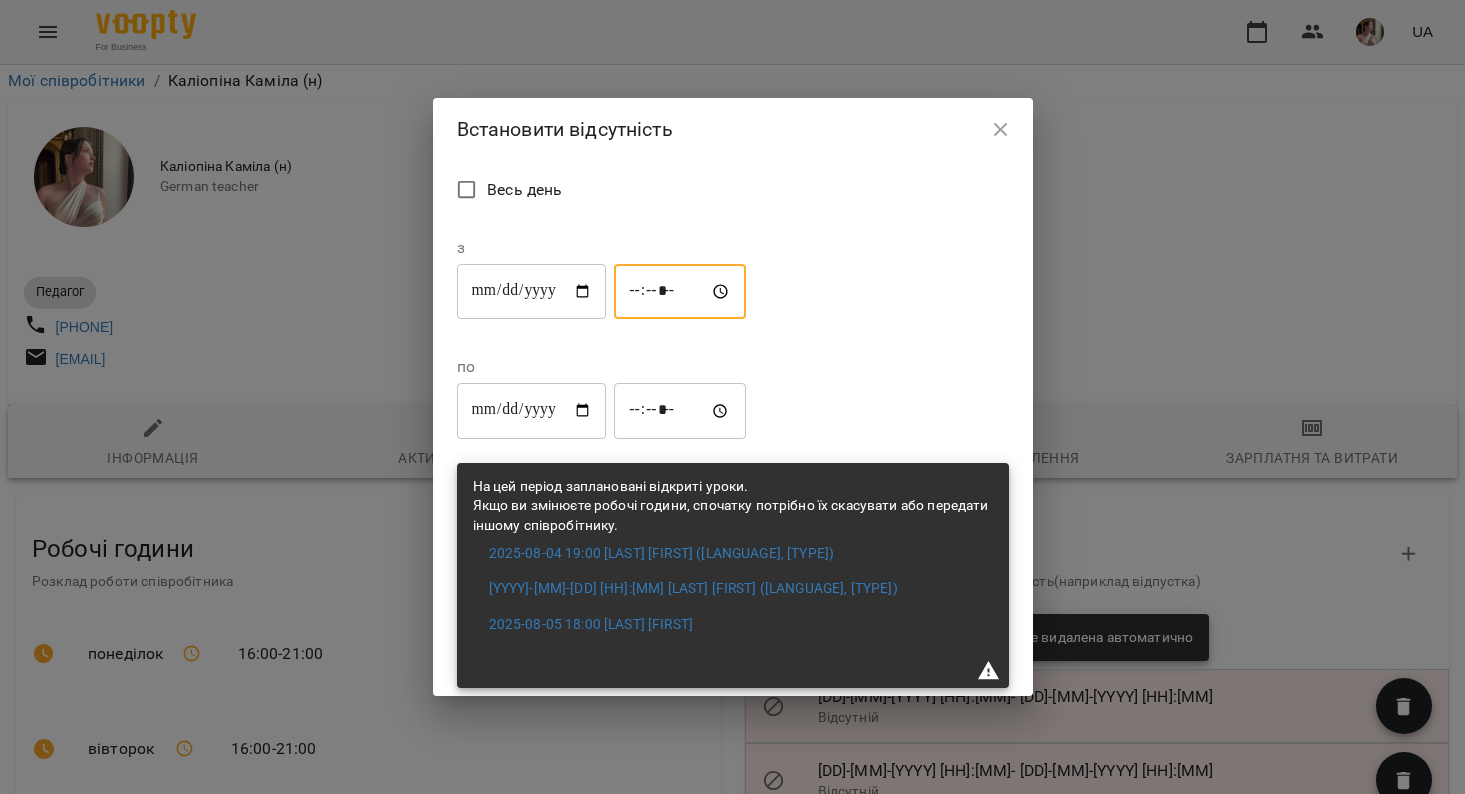 click on "*****" at bounding box center [680, 292] 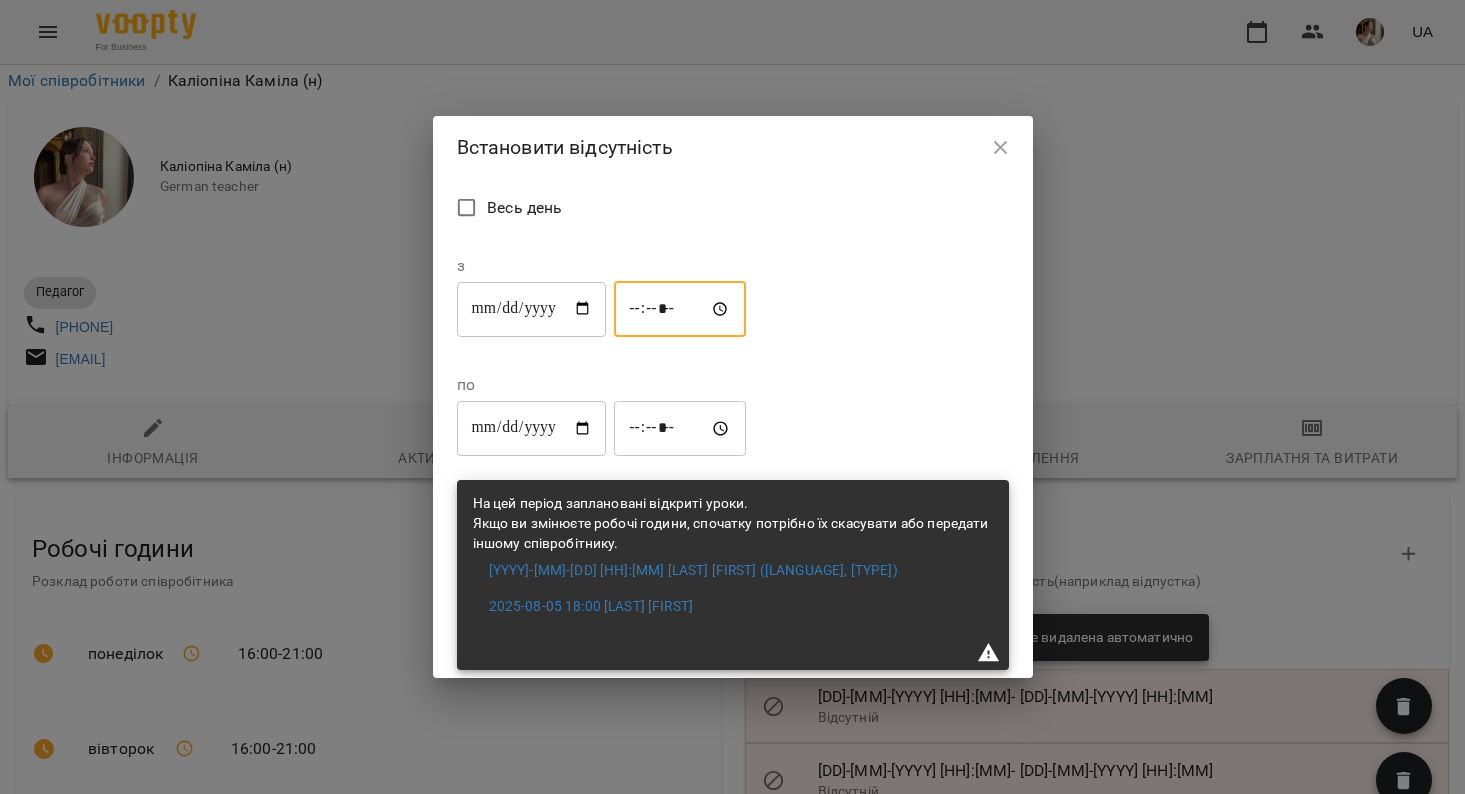 type on "*****" 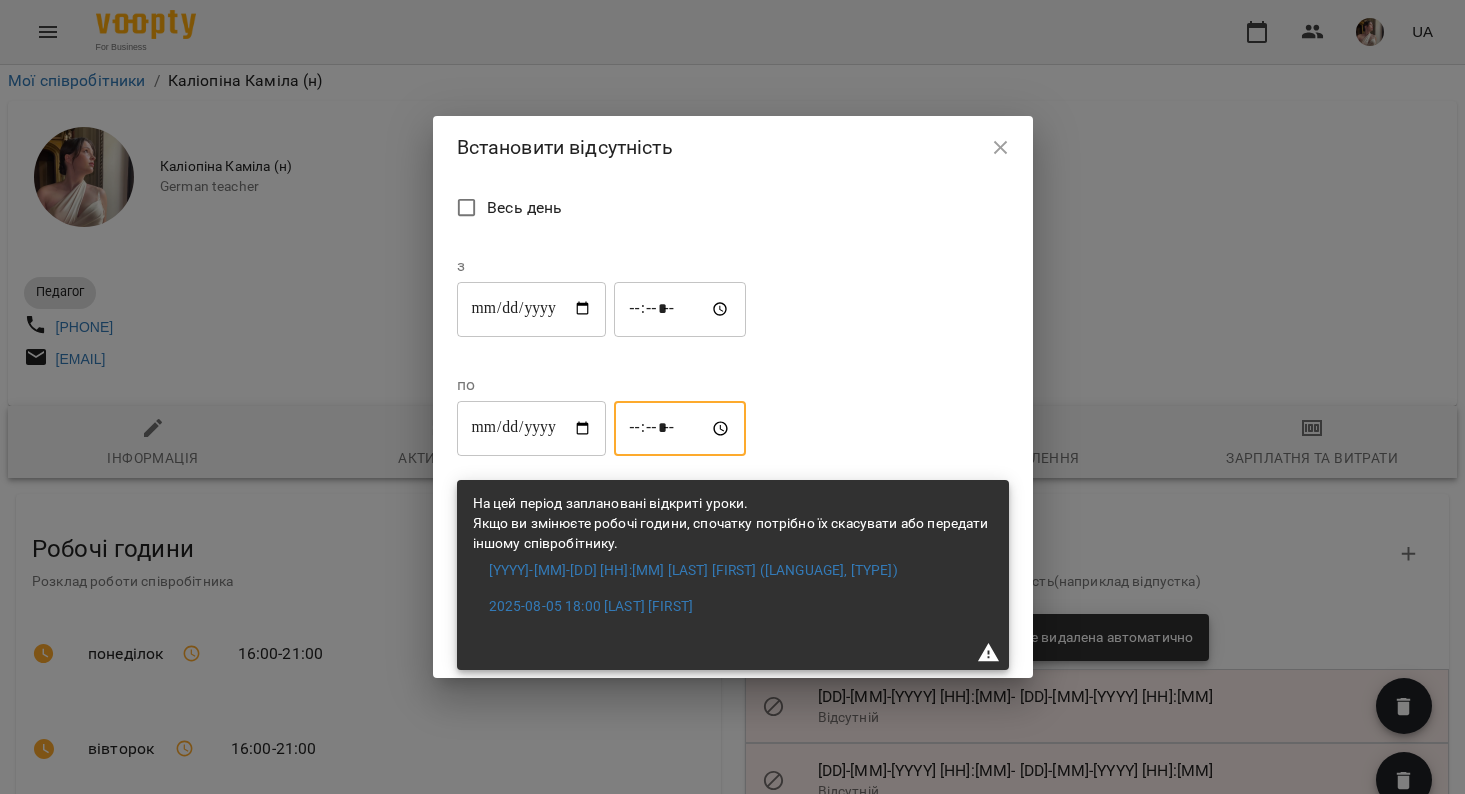 click on "*****" at bounding box center [680, 429] 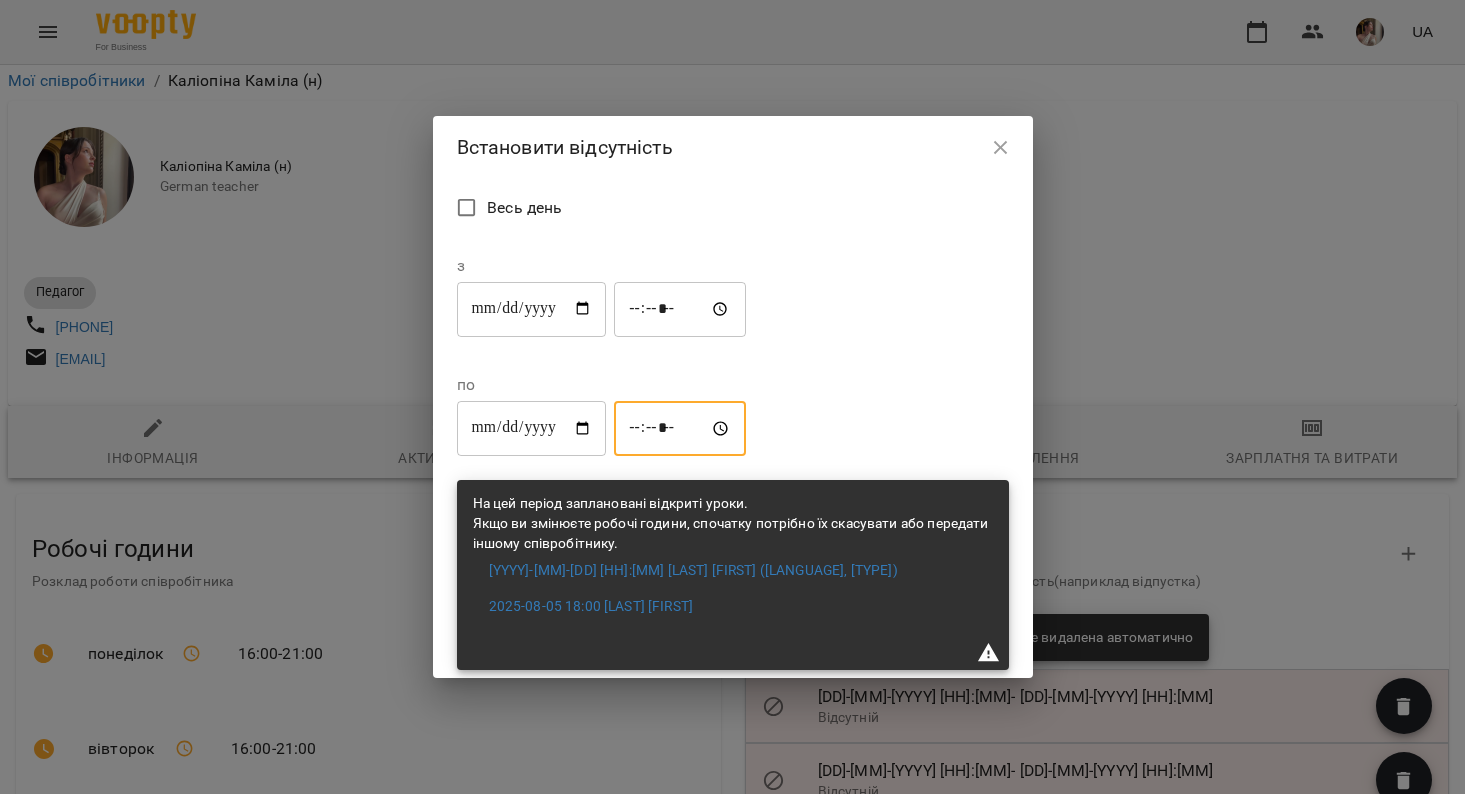 click on "*****" at bounding box center (680, 429) 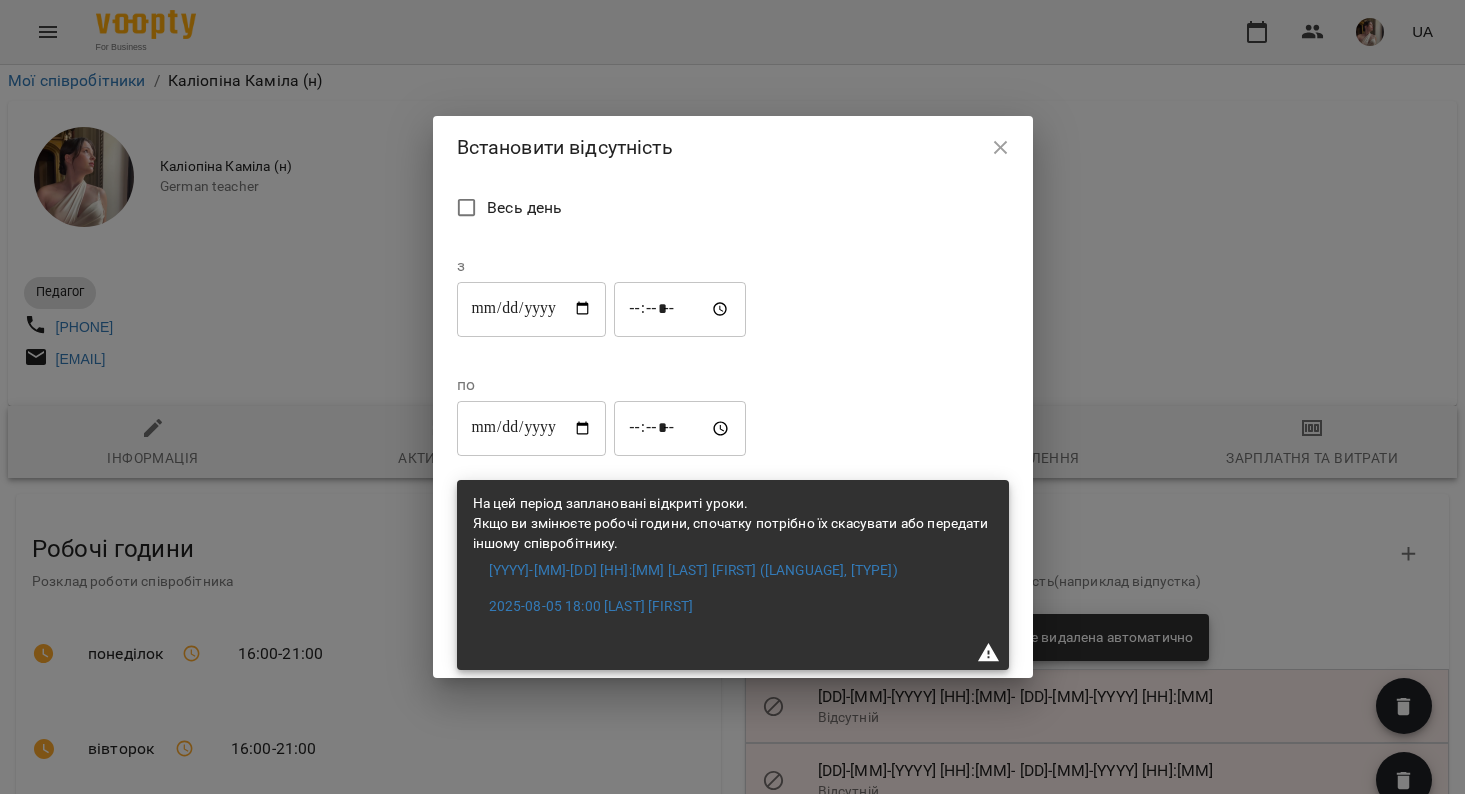 click on "Весь день" at bounding box center (733, 210) 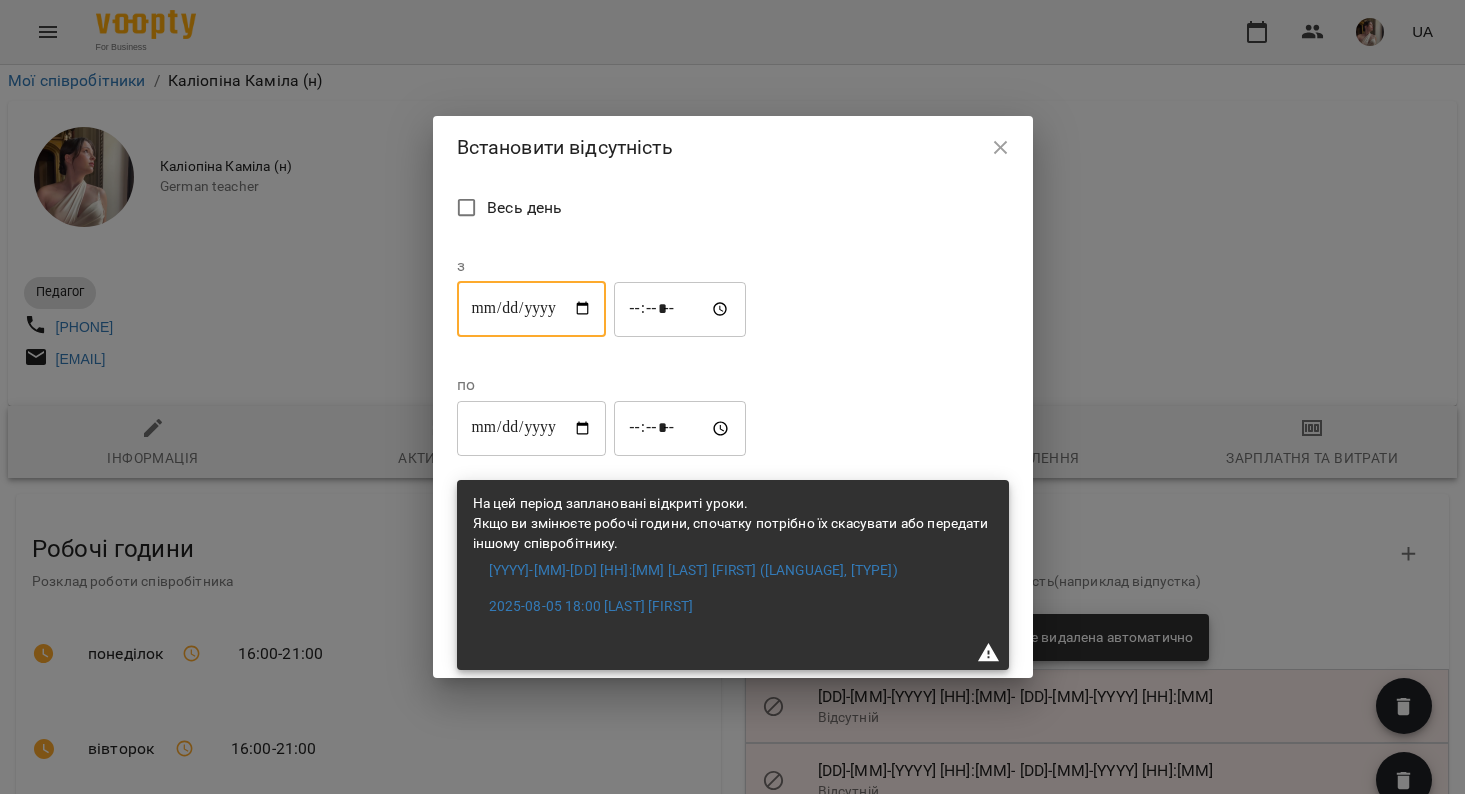 click on "**********" at bounding box center (532, 309) 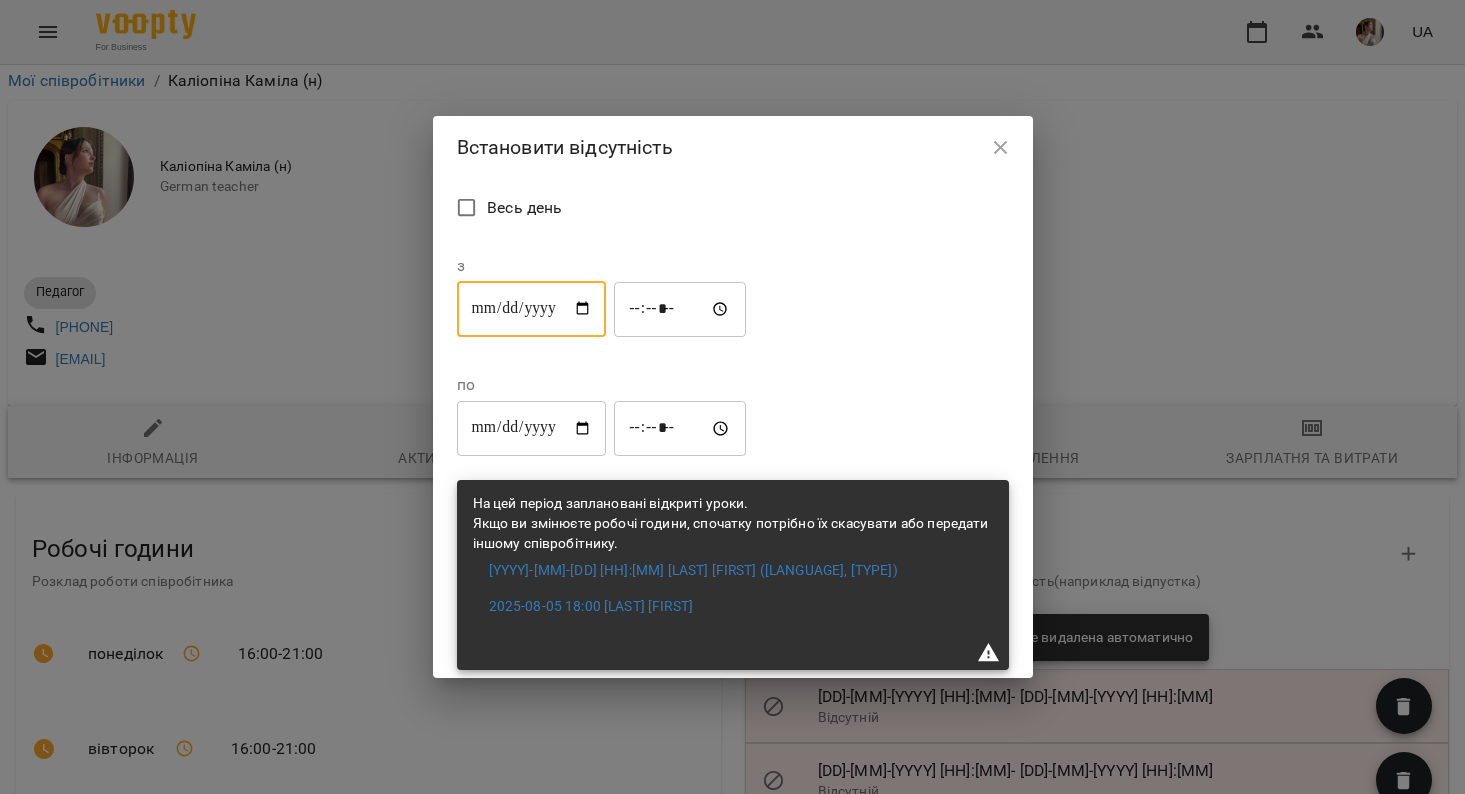 type on "**********" 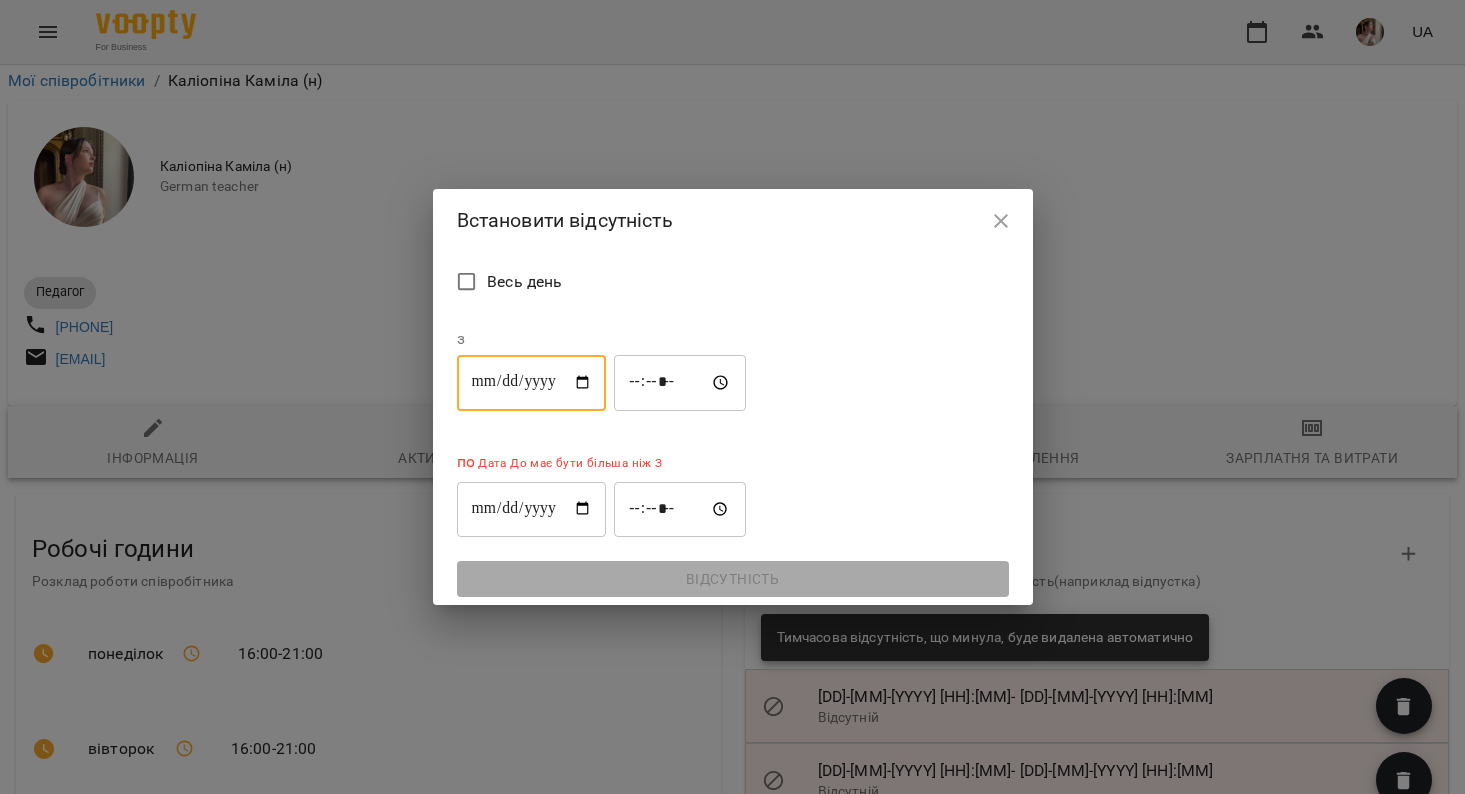 click on "Весь день" at bounding box center [733, 284] 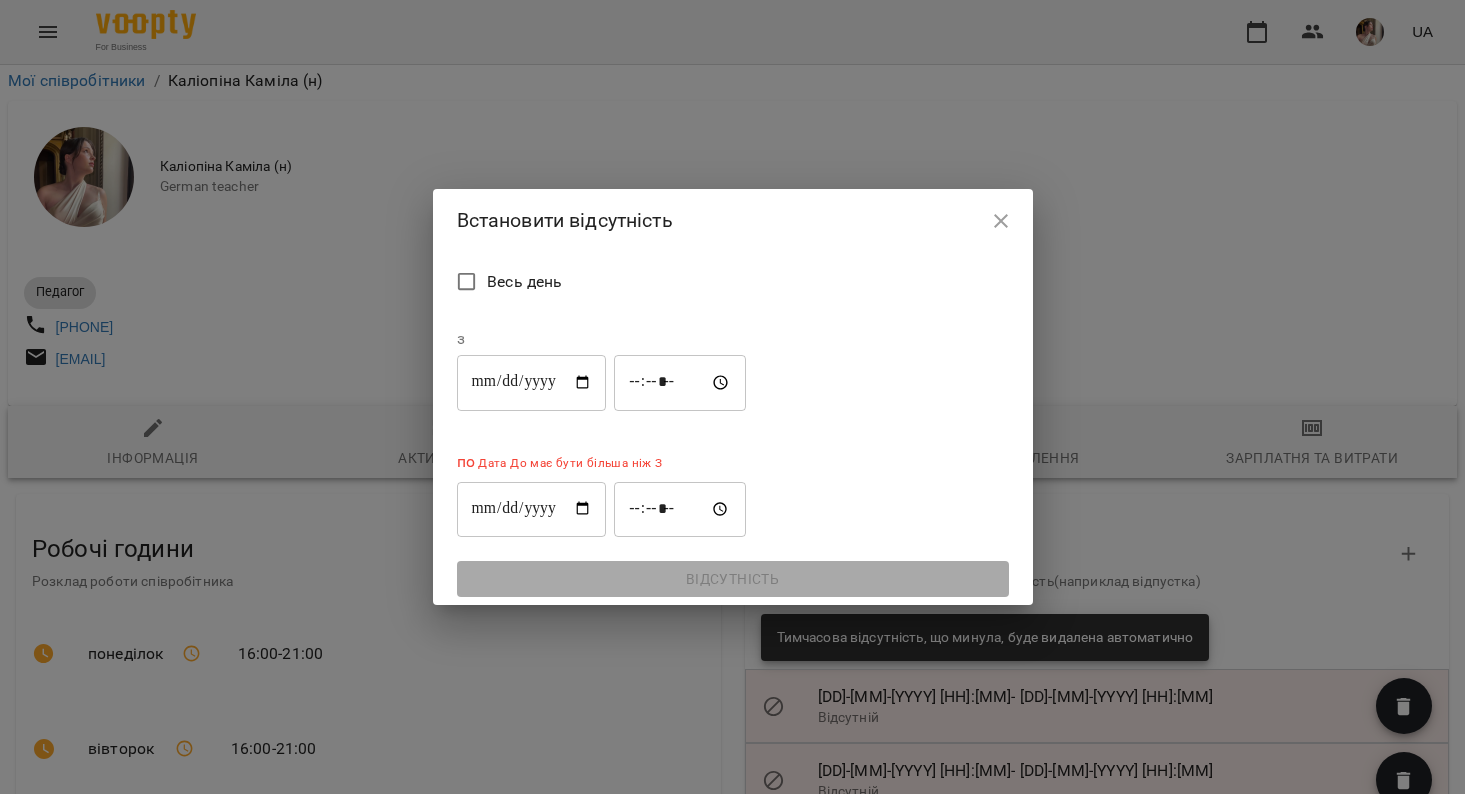 click on "**********" at bounding box center (532, 509) 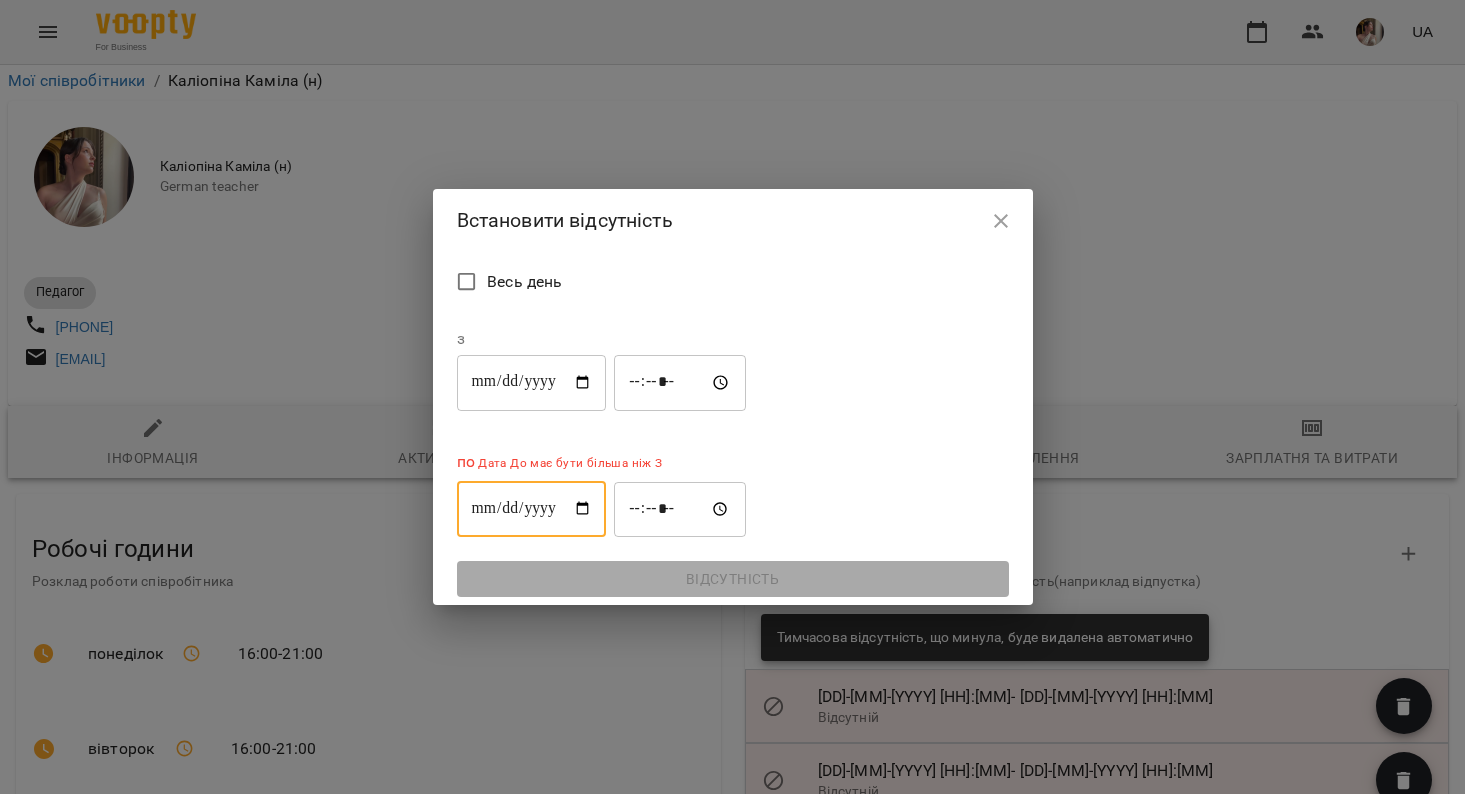 type on "**********" 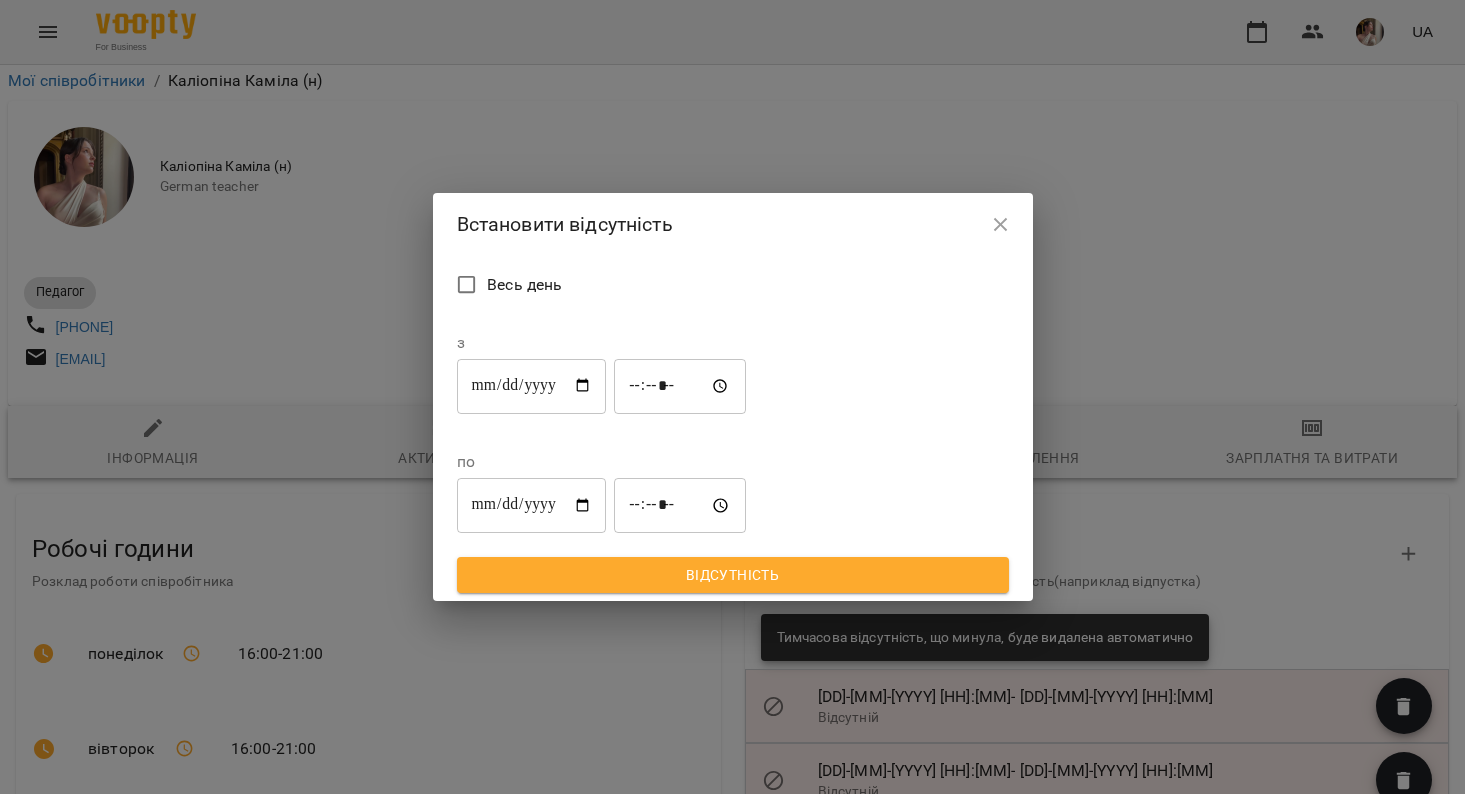 click on "Весь день" at bounding box center [733, 287] 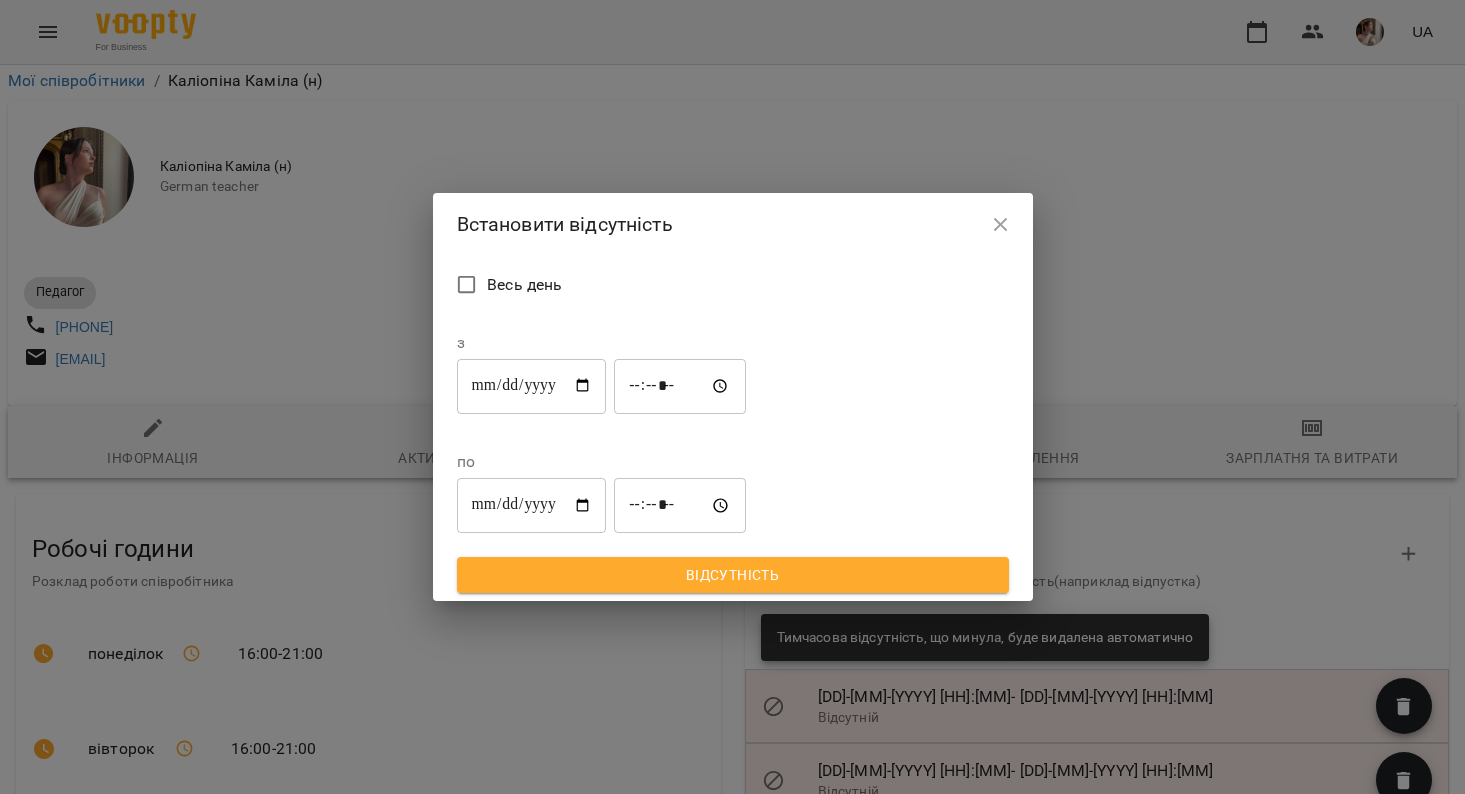click on "Відсутність" at bounding box center [733, 575] 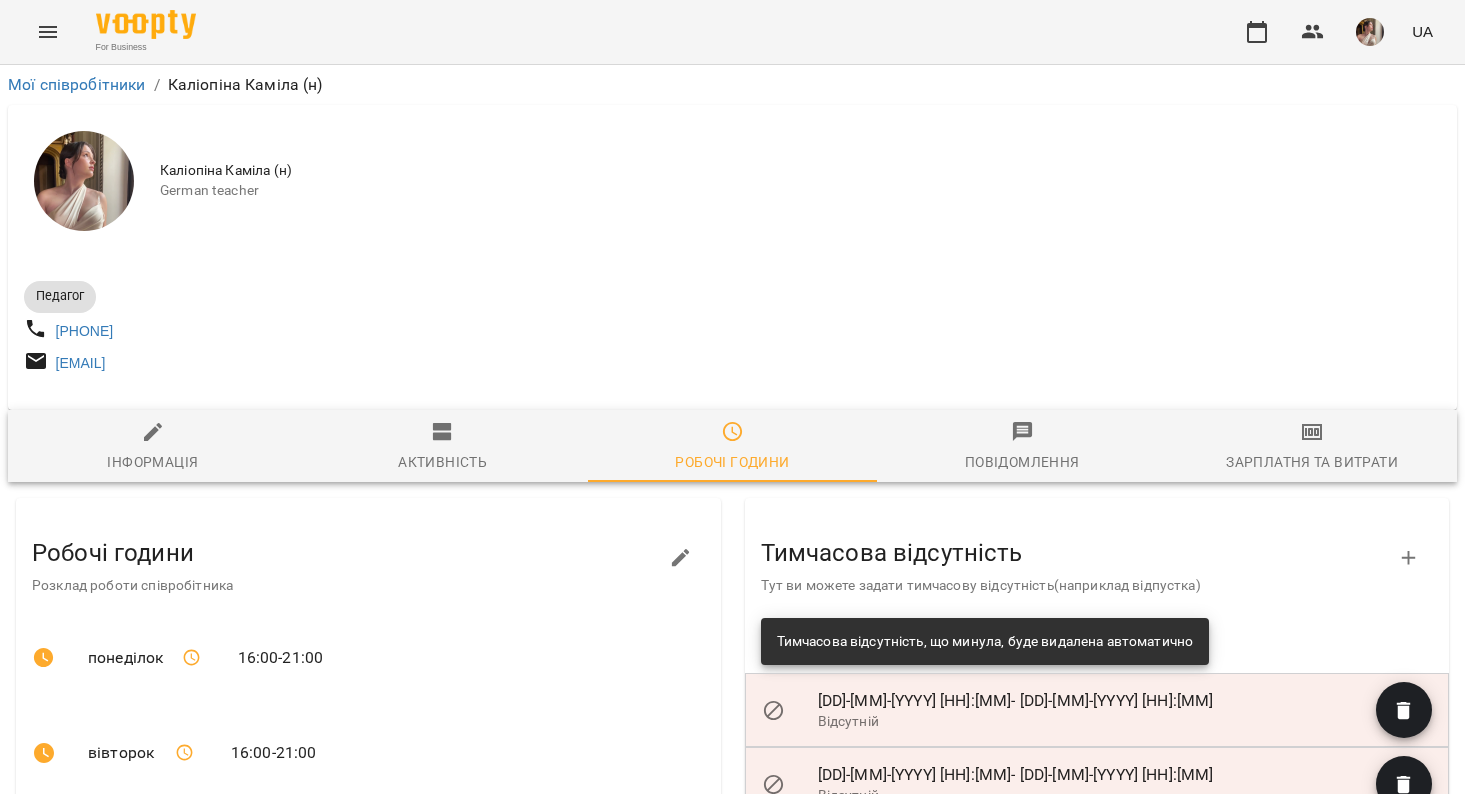 scroll, scrollTop: 0, scrollLeft: 0, axis: both 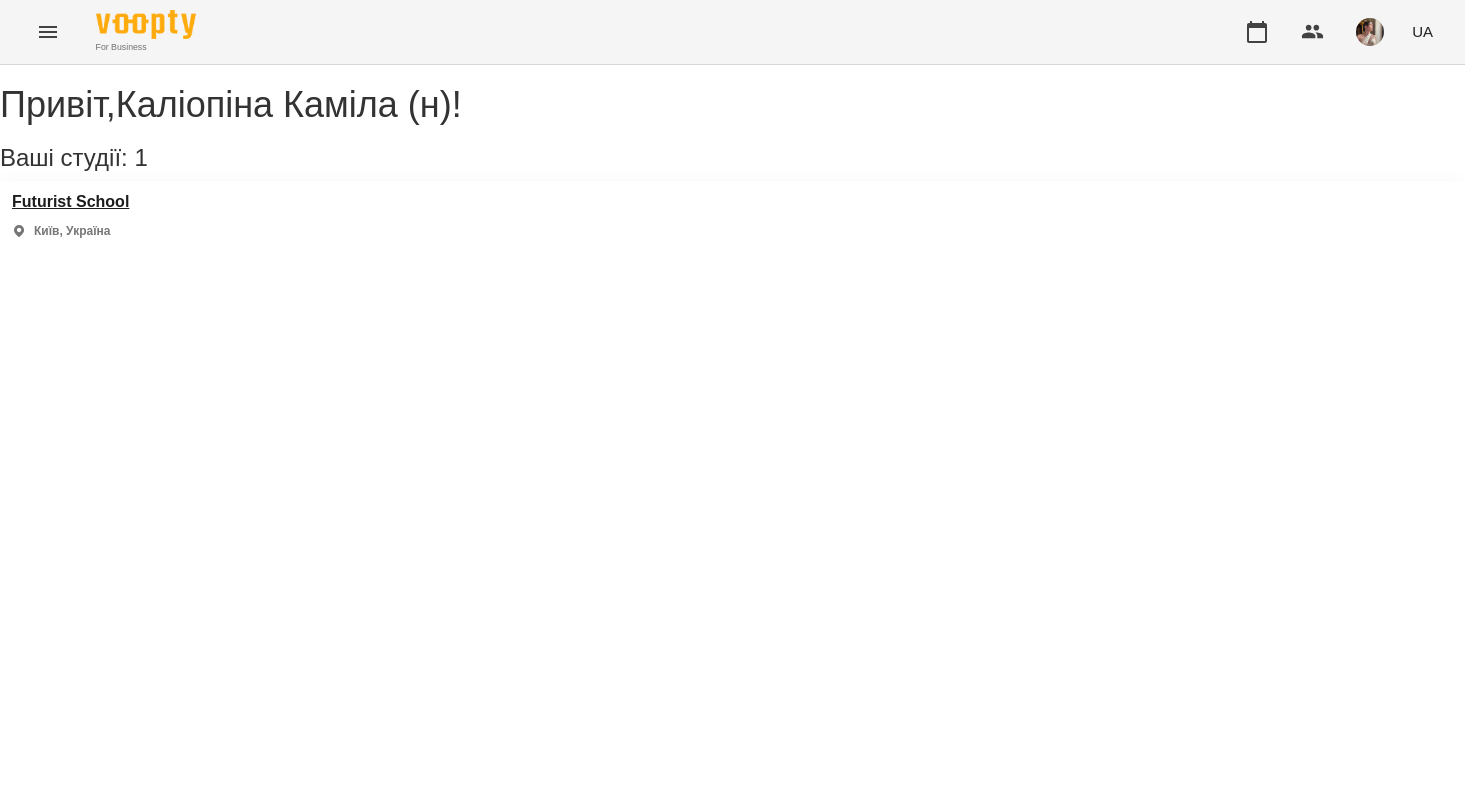 click on "Futurist School" at bounding box center [70, 202] 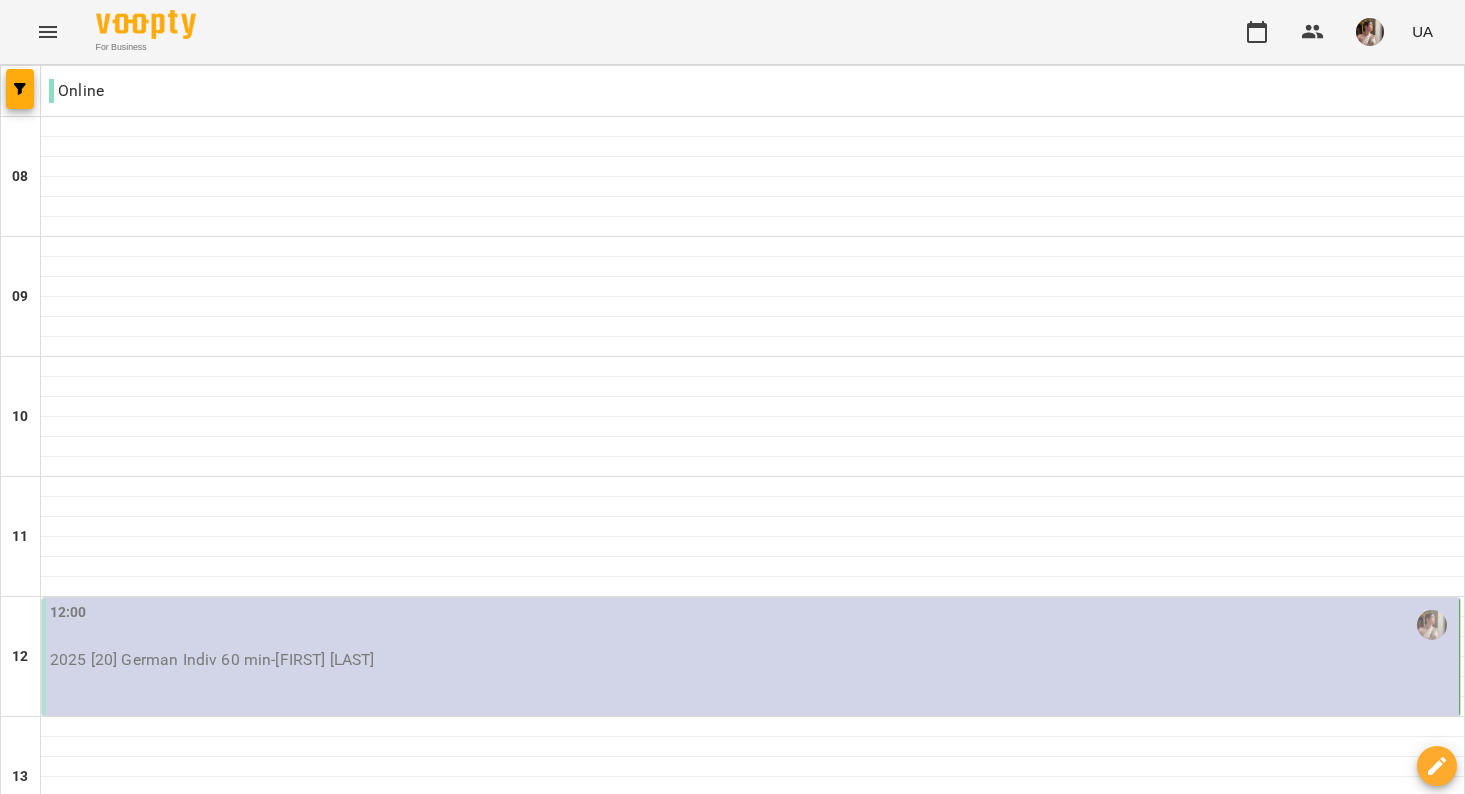 scroll, scrollTop: 291, scrollLeft: 0, axis: vertical 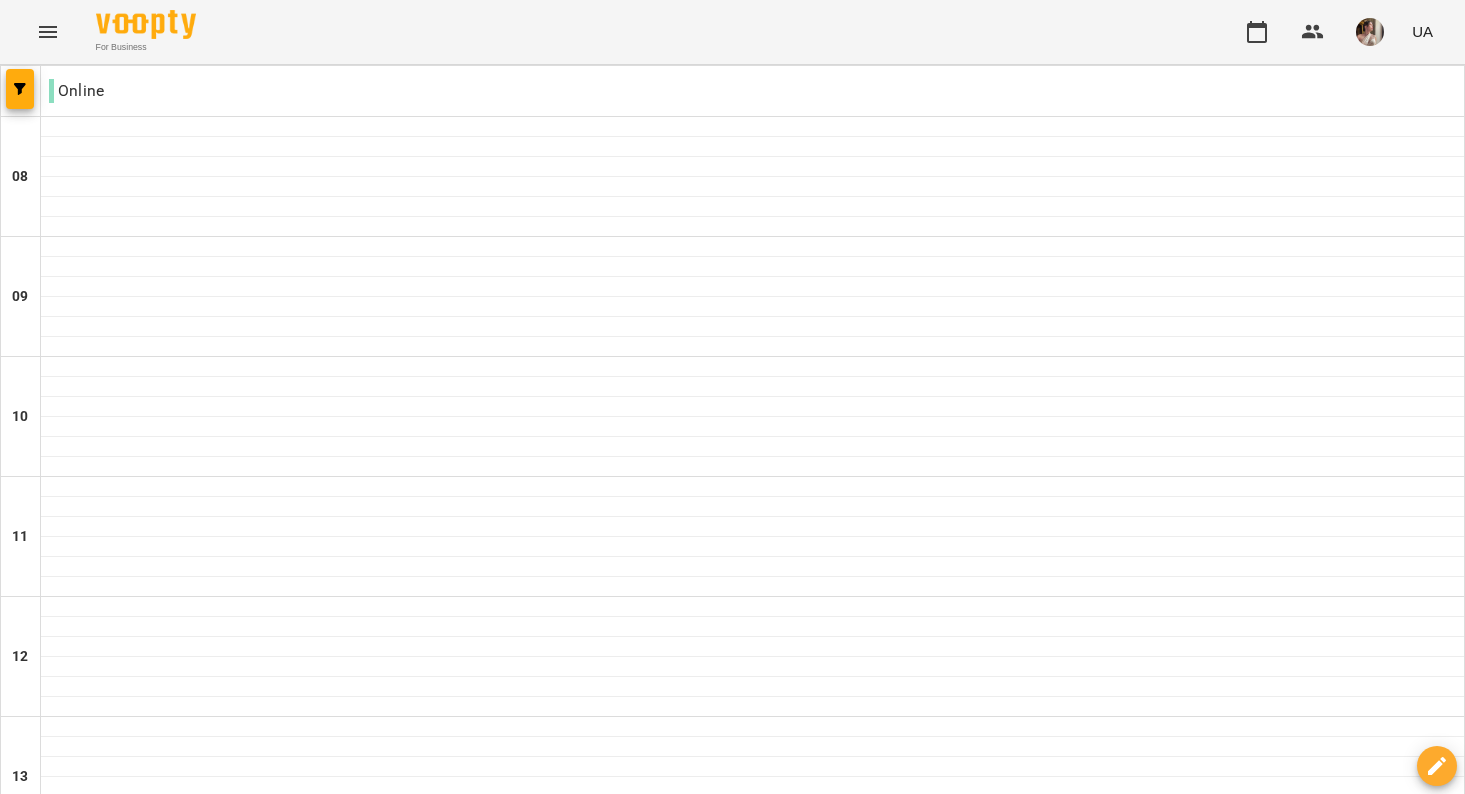 click on "вт" at bounding box center (242, 1943) 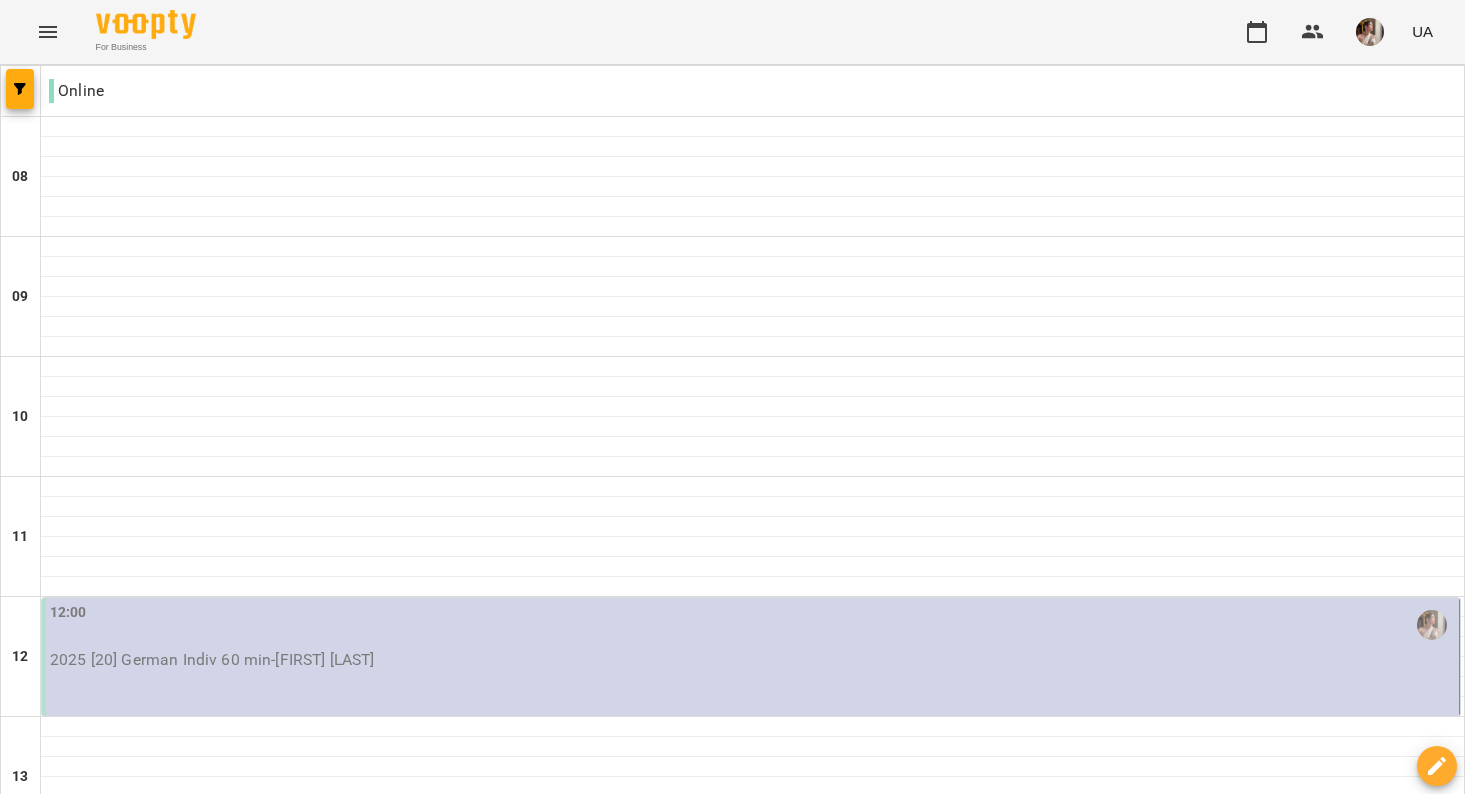 scroll, scrollTop: 1255, scrollLeft: 0, axis: vertical 